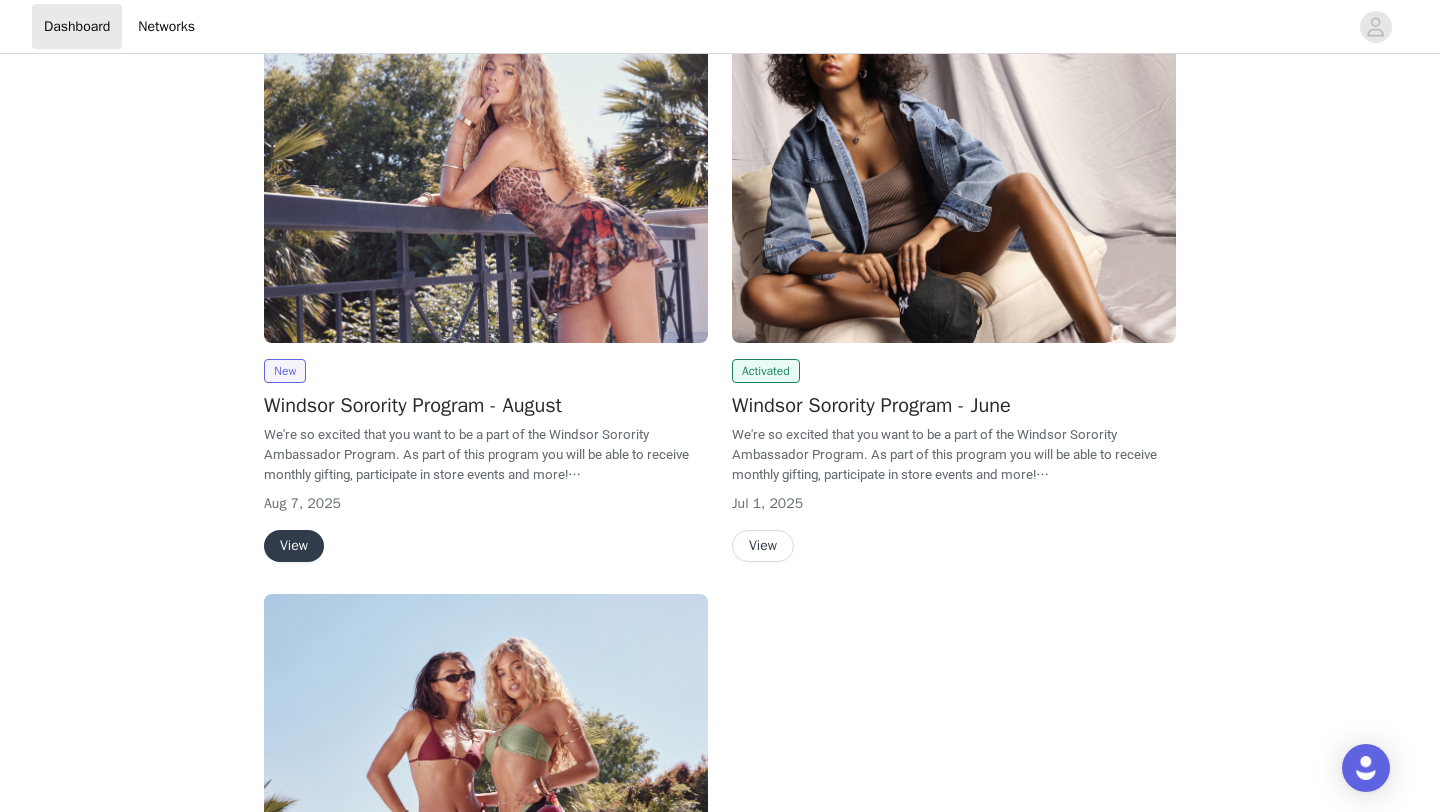scroll, scrollTop: 169, scrollLeft: 0, axis: vertical 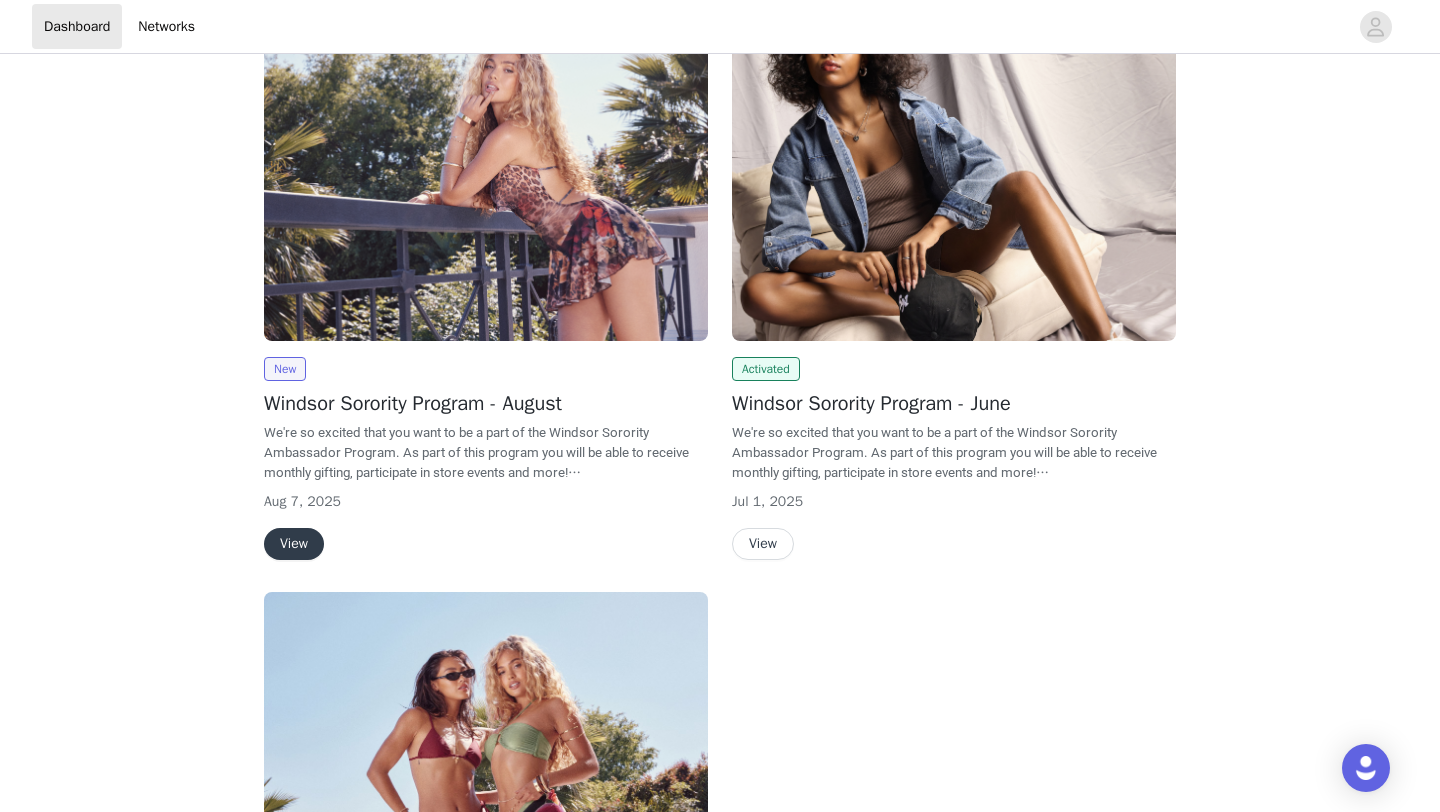 click on "View" at bounding box center [294, 544] 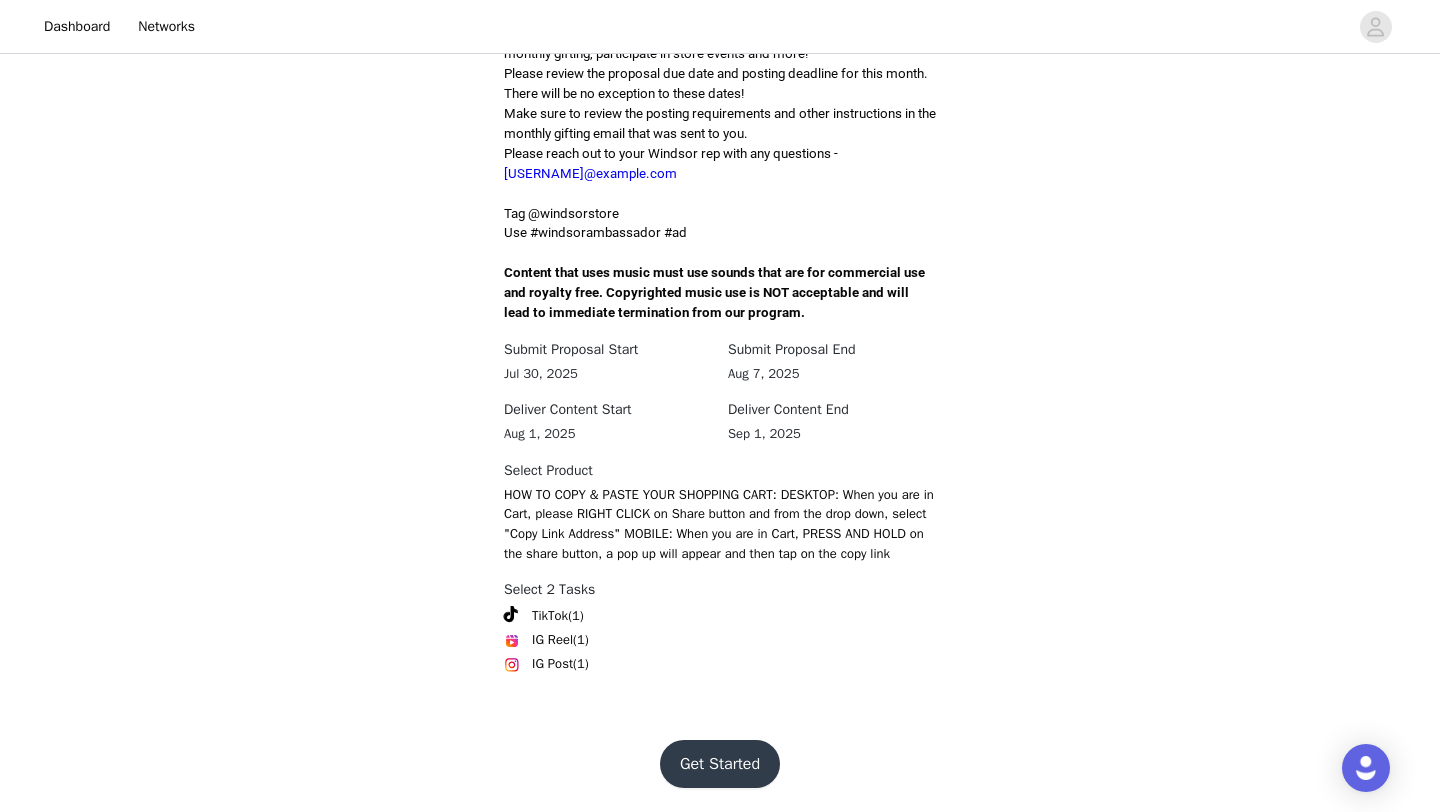scroll, scrollTop: 568, scrollLeft: 0, axis: vertical 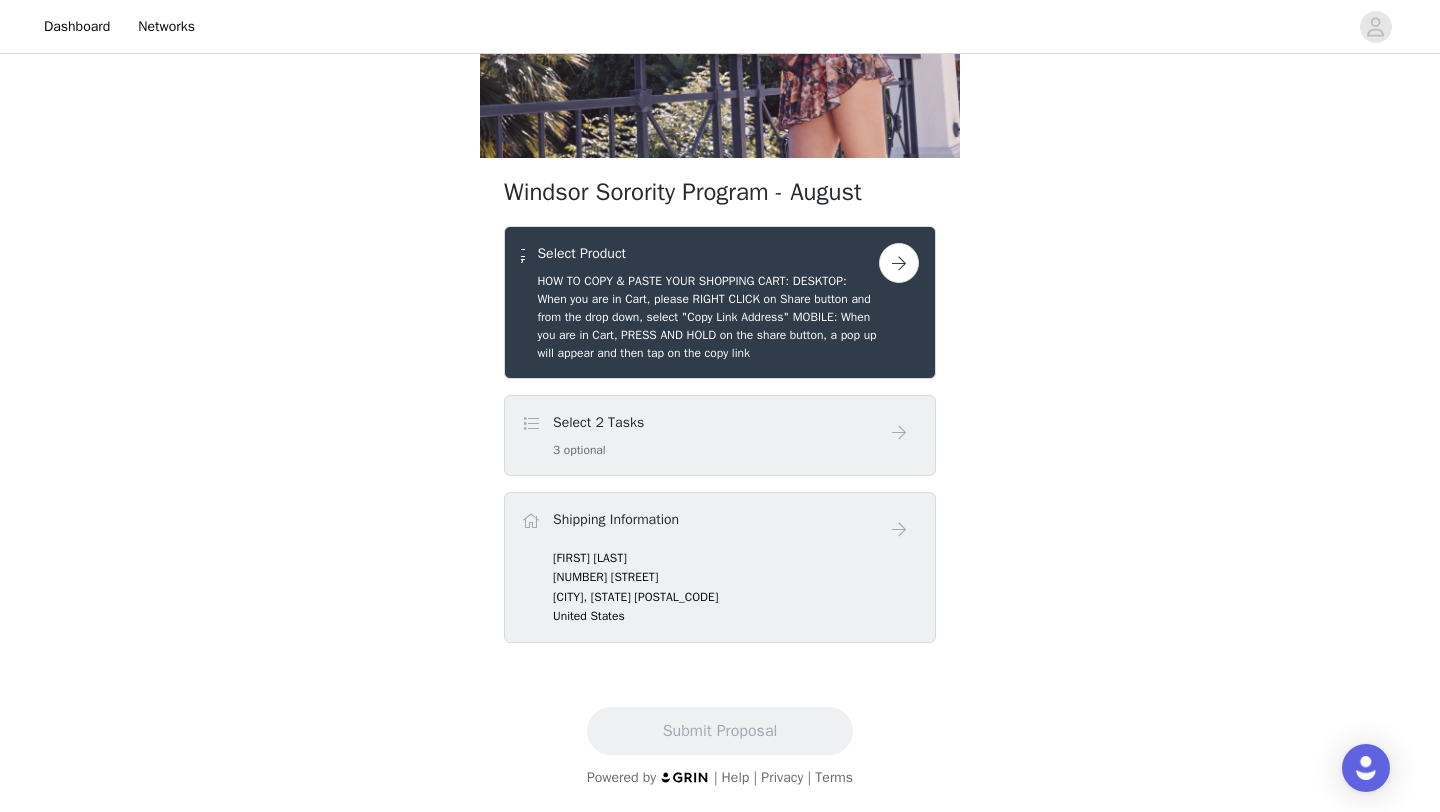 click on "Select 2 Tasks   3 optional" at bounding box center [700, 435] 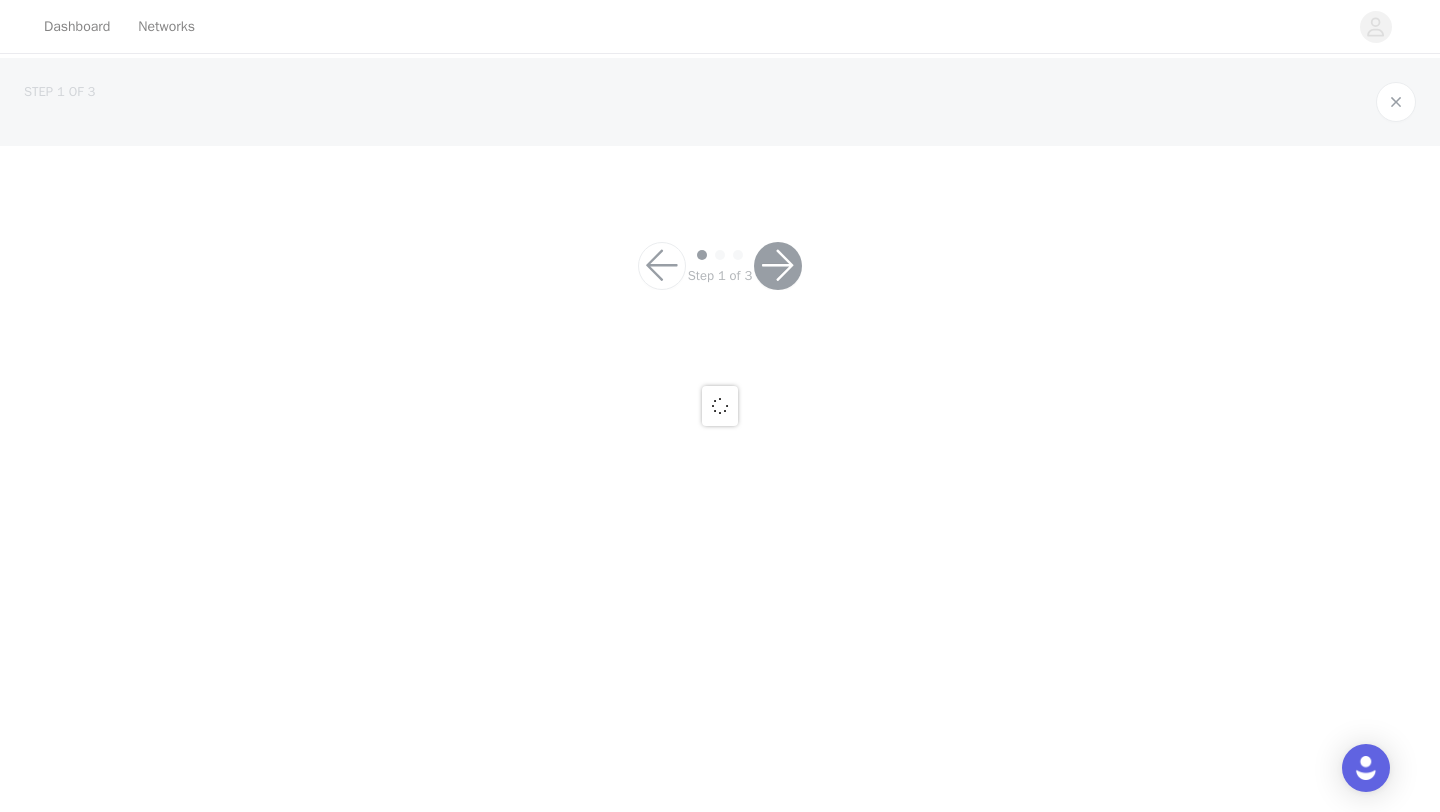 scroll, scrollTop: 0, scrollLeft: 0, axis: both 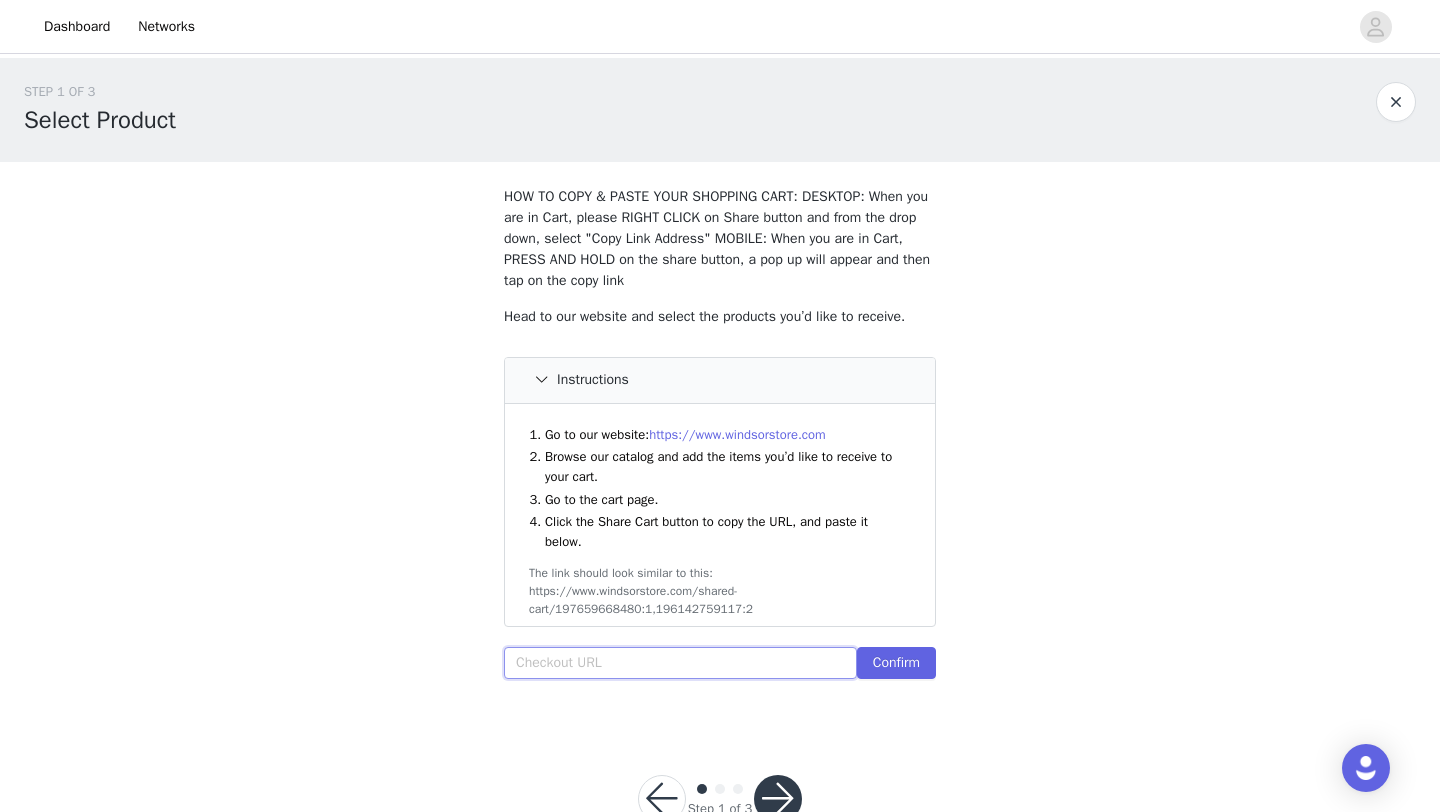 click at bounding box center (680, 663) 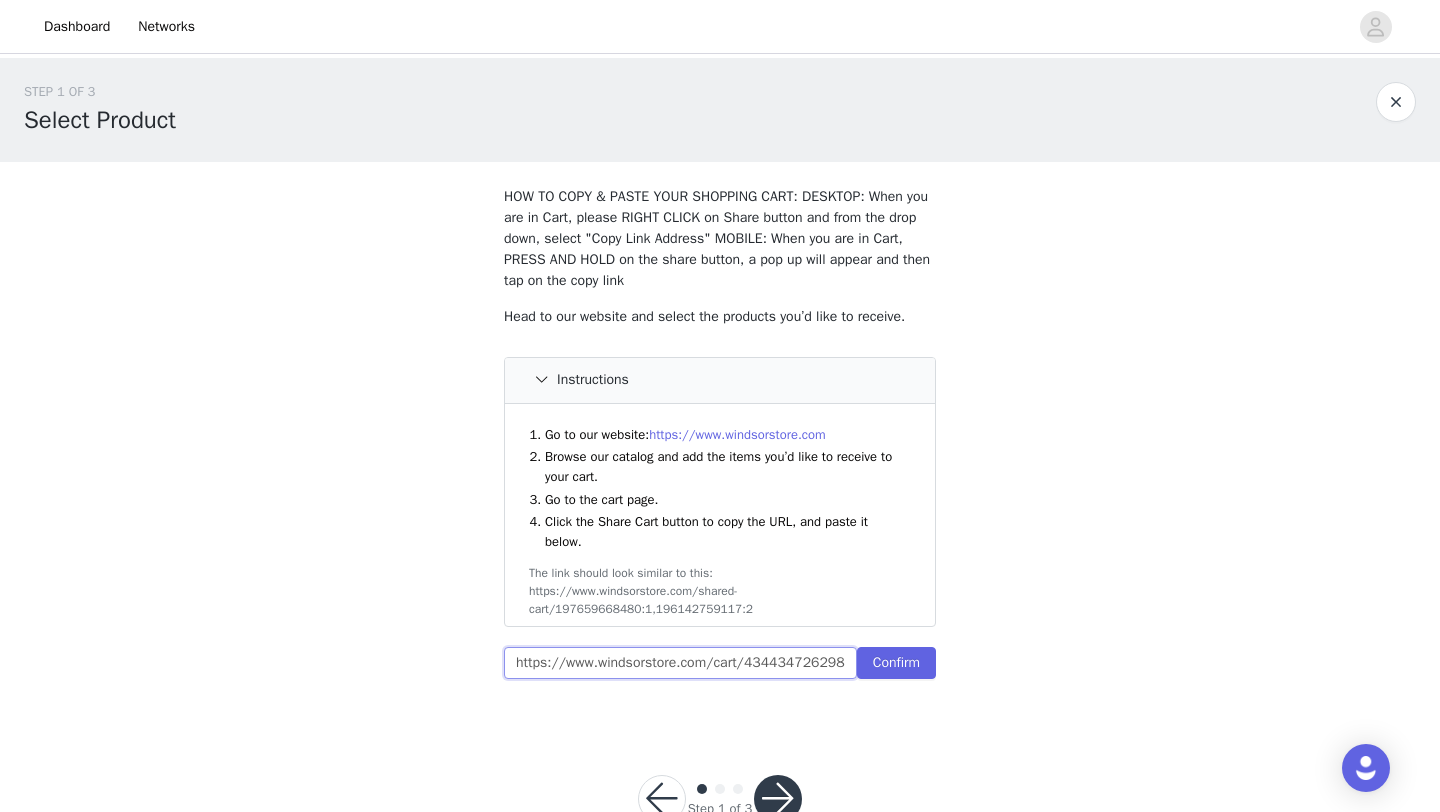 scroll, scrollTop: 0, scrollLeft: 866, axis: horizontal 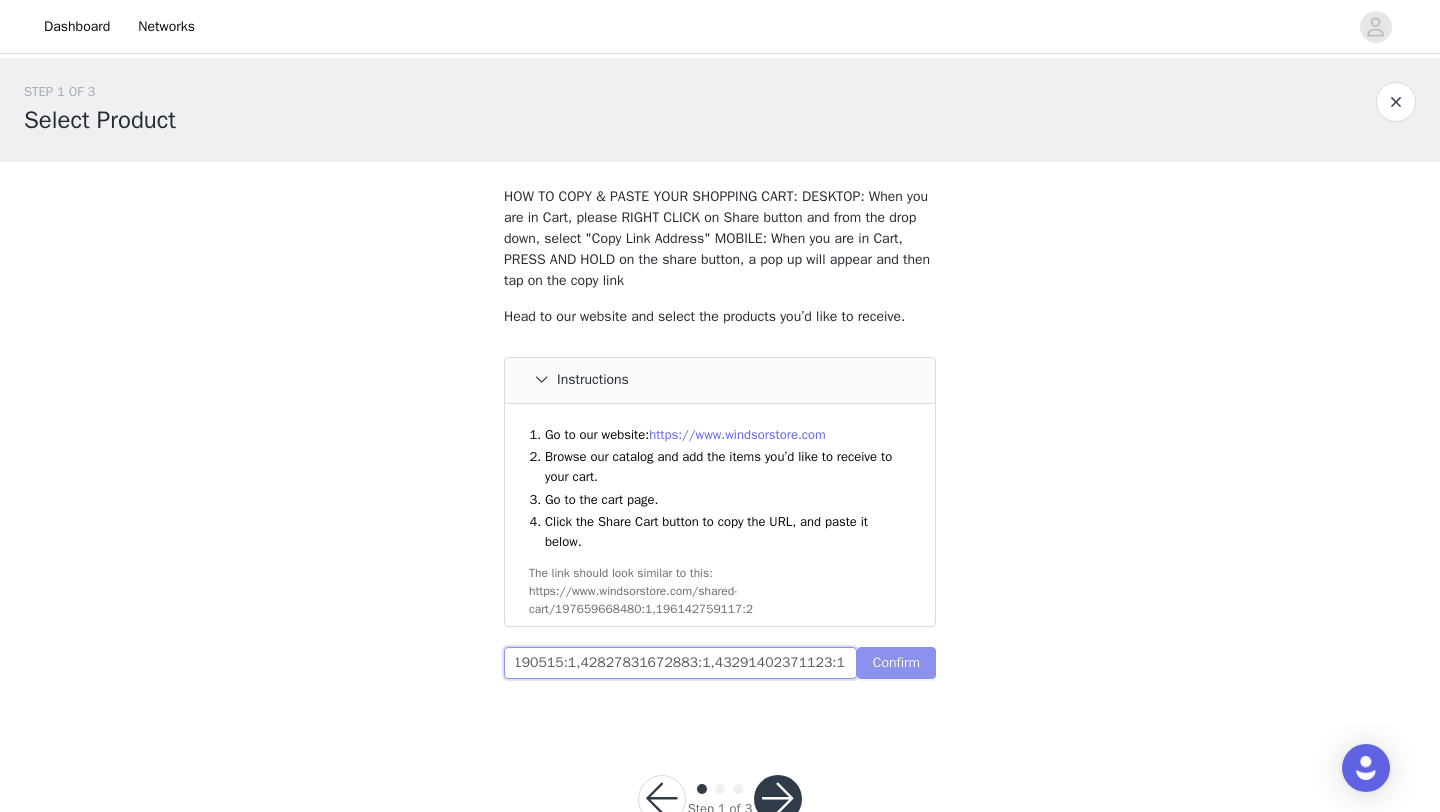 type on "https://www.windsorstore.com/cart/43443472629811:1,42563549921331:1,42211611476019:1,42945041989683:1,42918240190515:1,42827831672883:1,43291402371123:1" 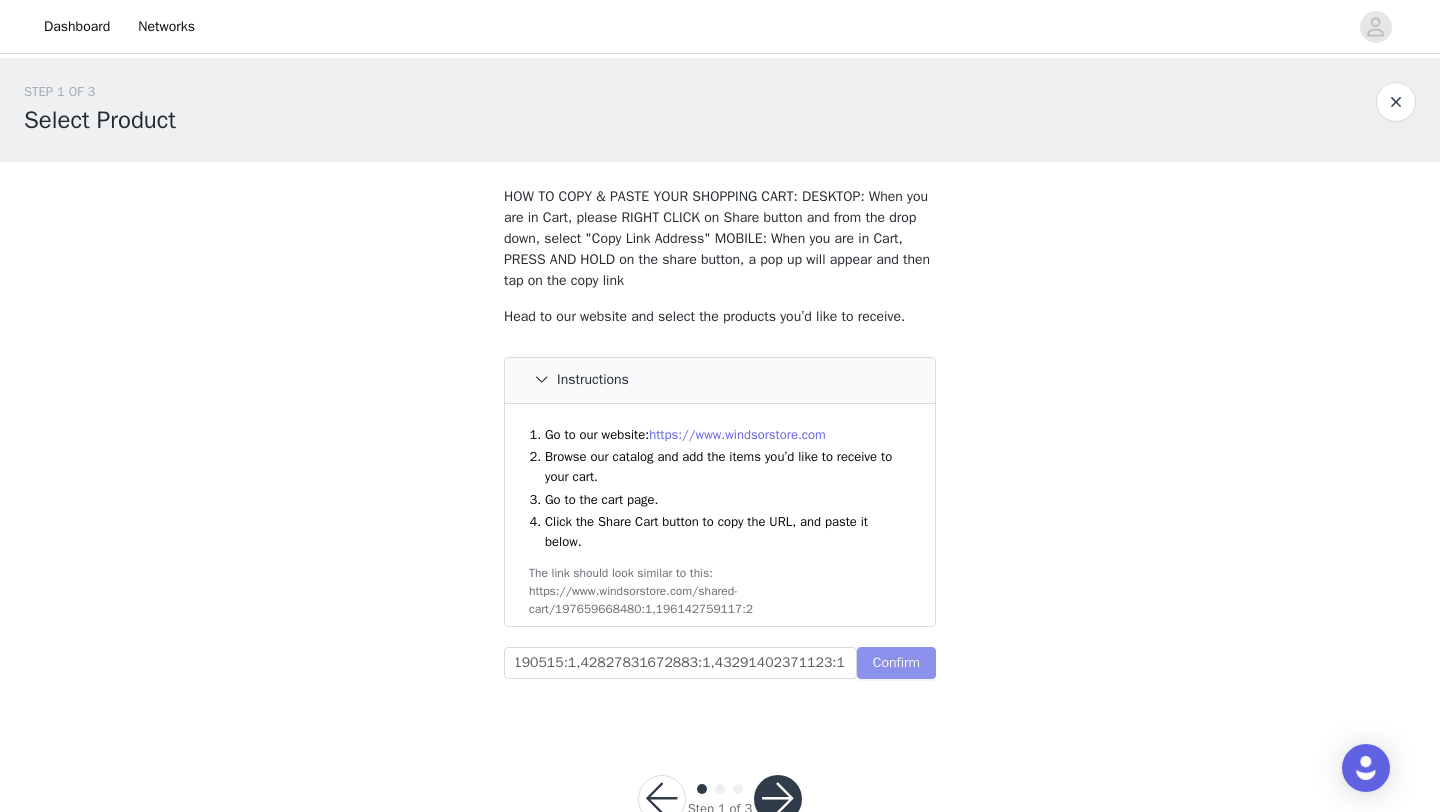 scroll, scrollTop: 0, scrollLeft: 0, axis: both 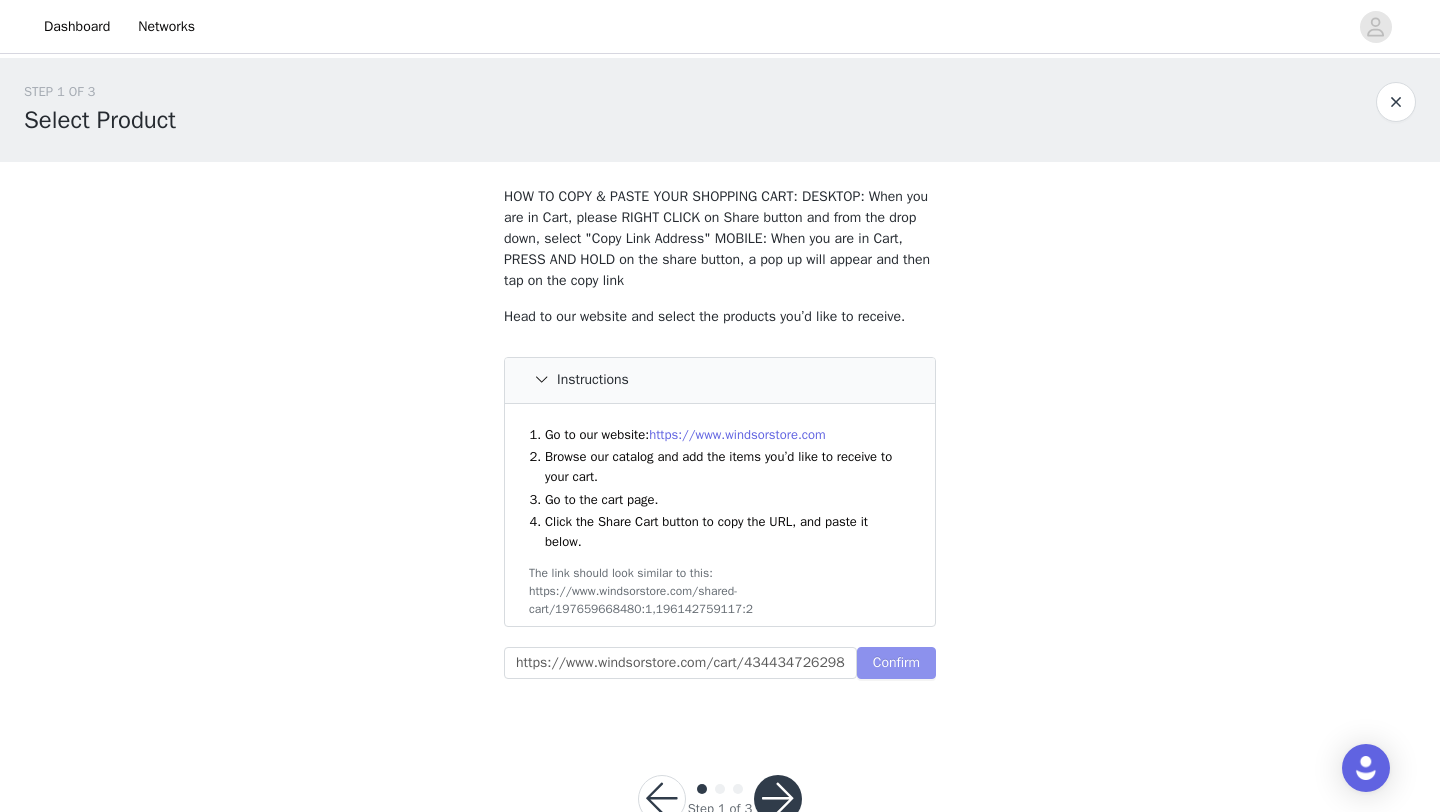 click on "Confirm" at bounding box center [896, 663] 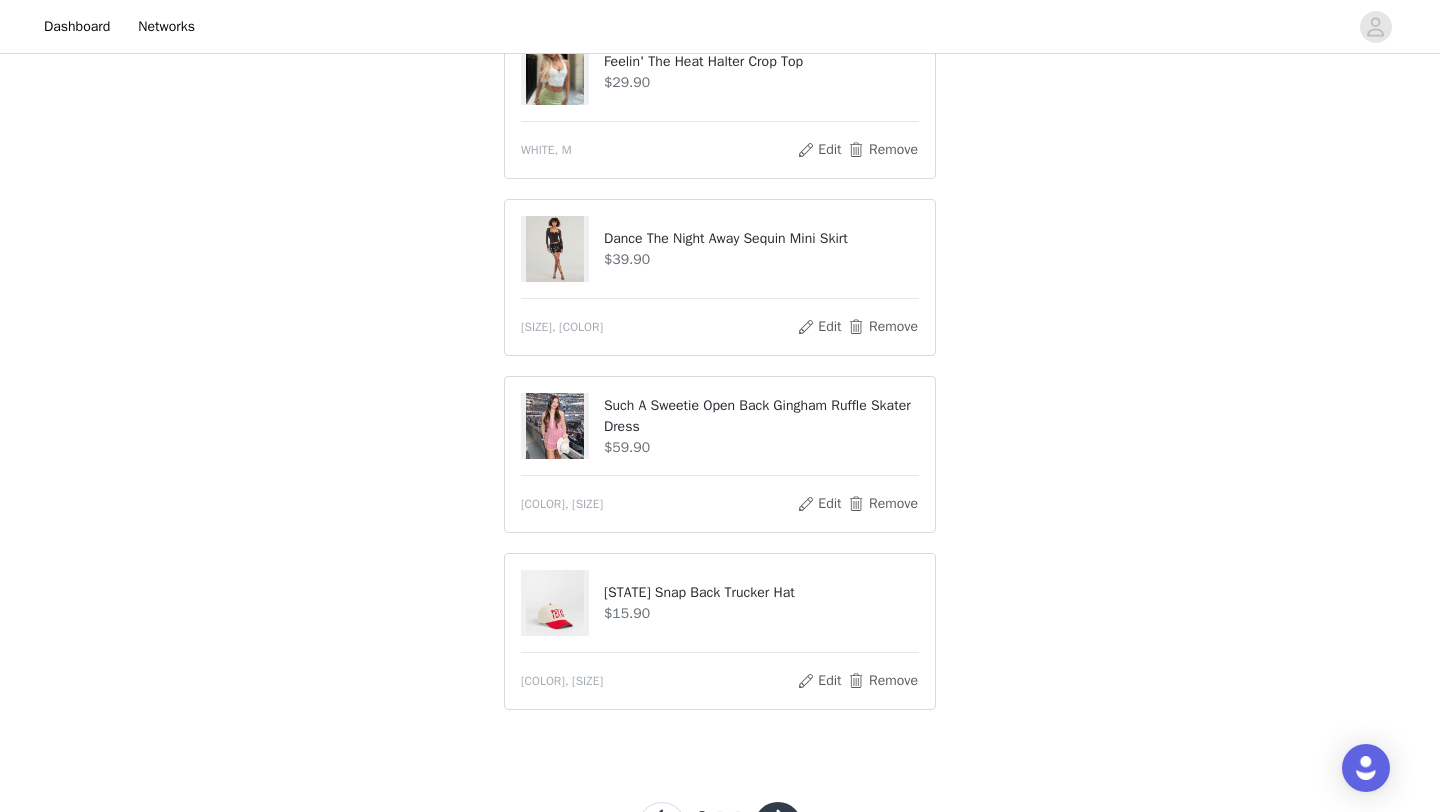 scroll, scrollTop: 1238, scrollLeft: 0, axis: vertical 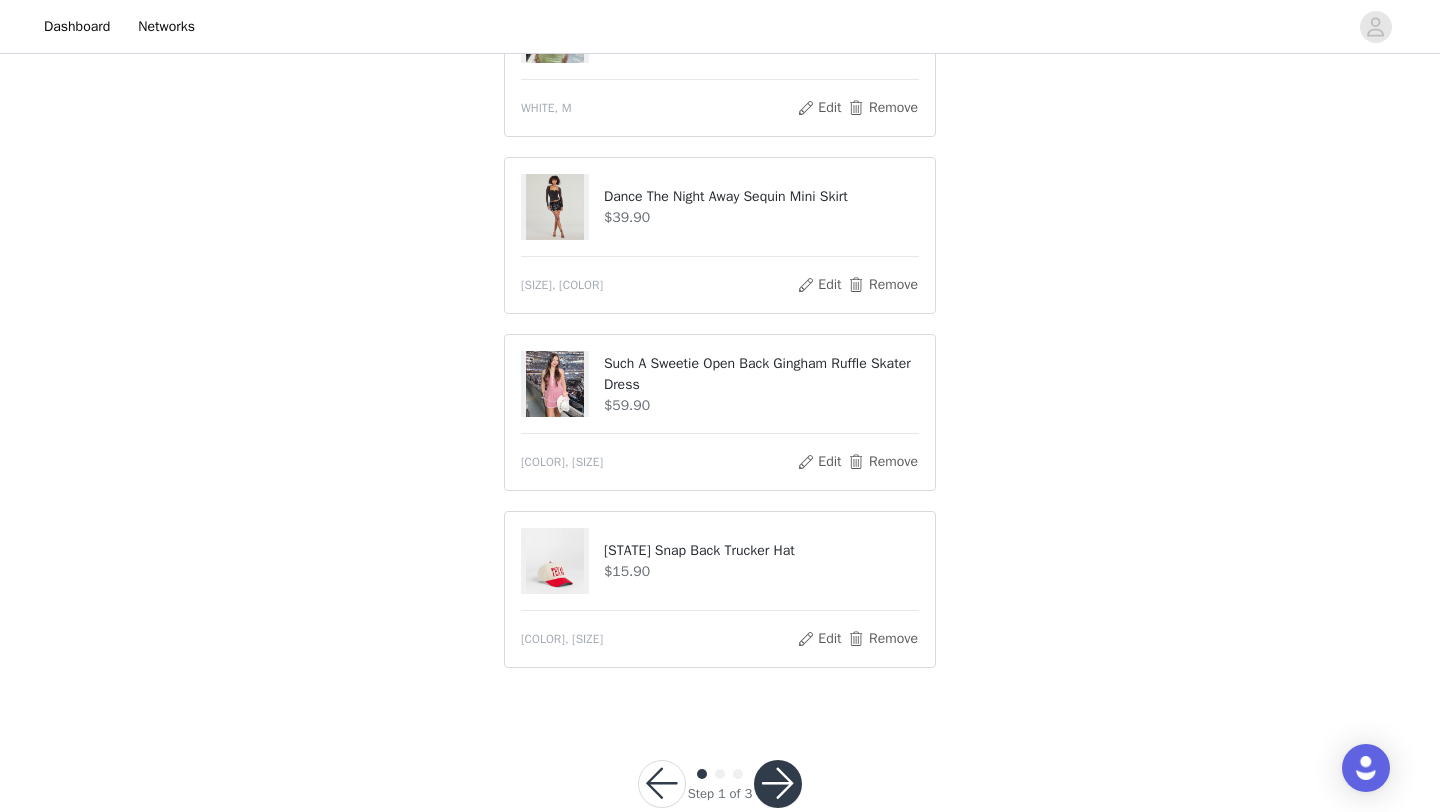 click at bounding box center [778, 784] 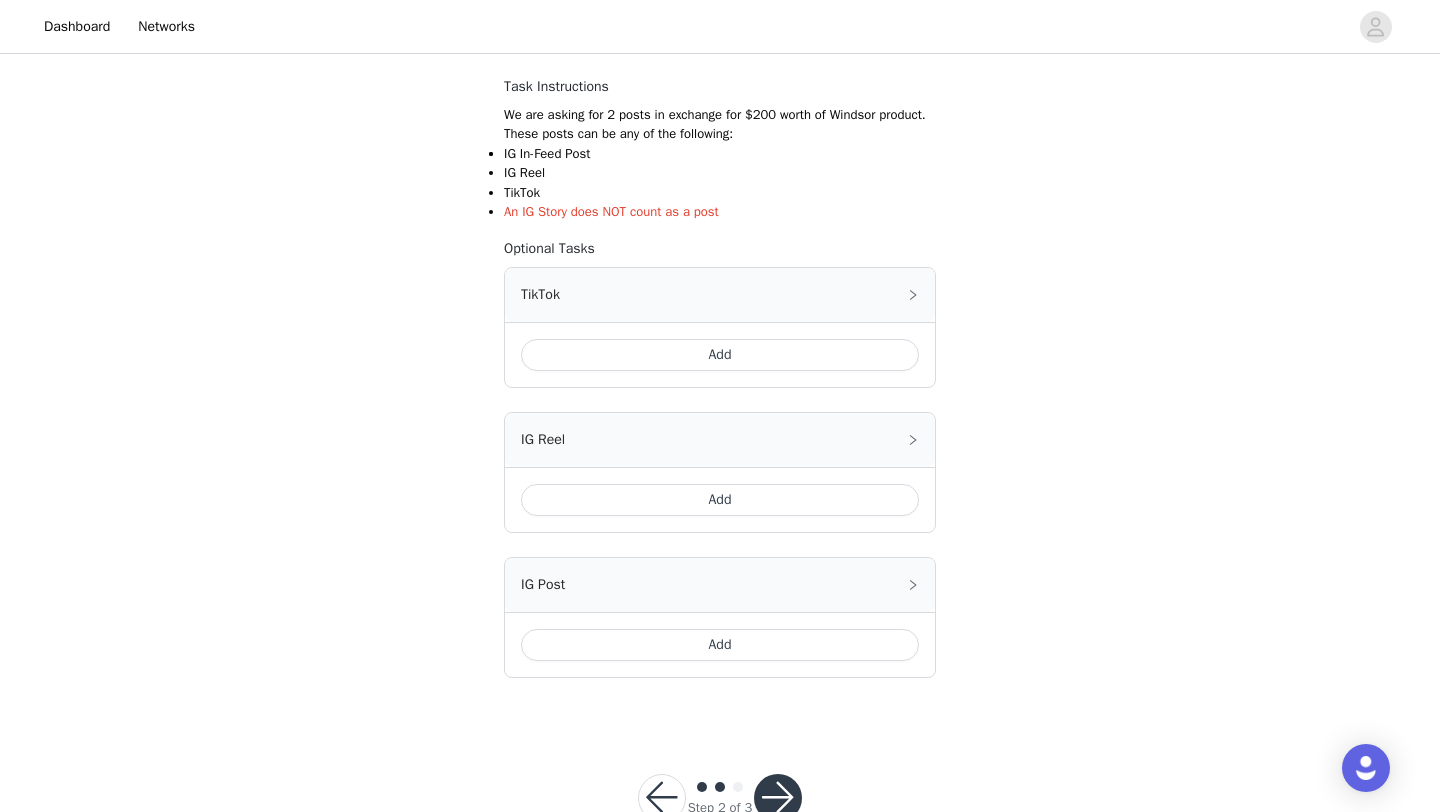 scroll, scrollTop: 342, scrollLeft: 0, axis: vertical 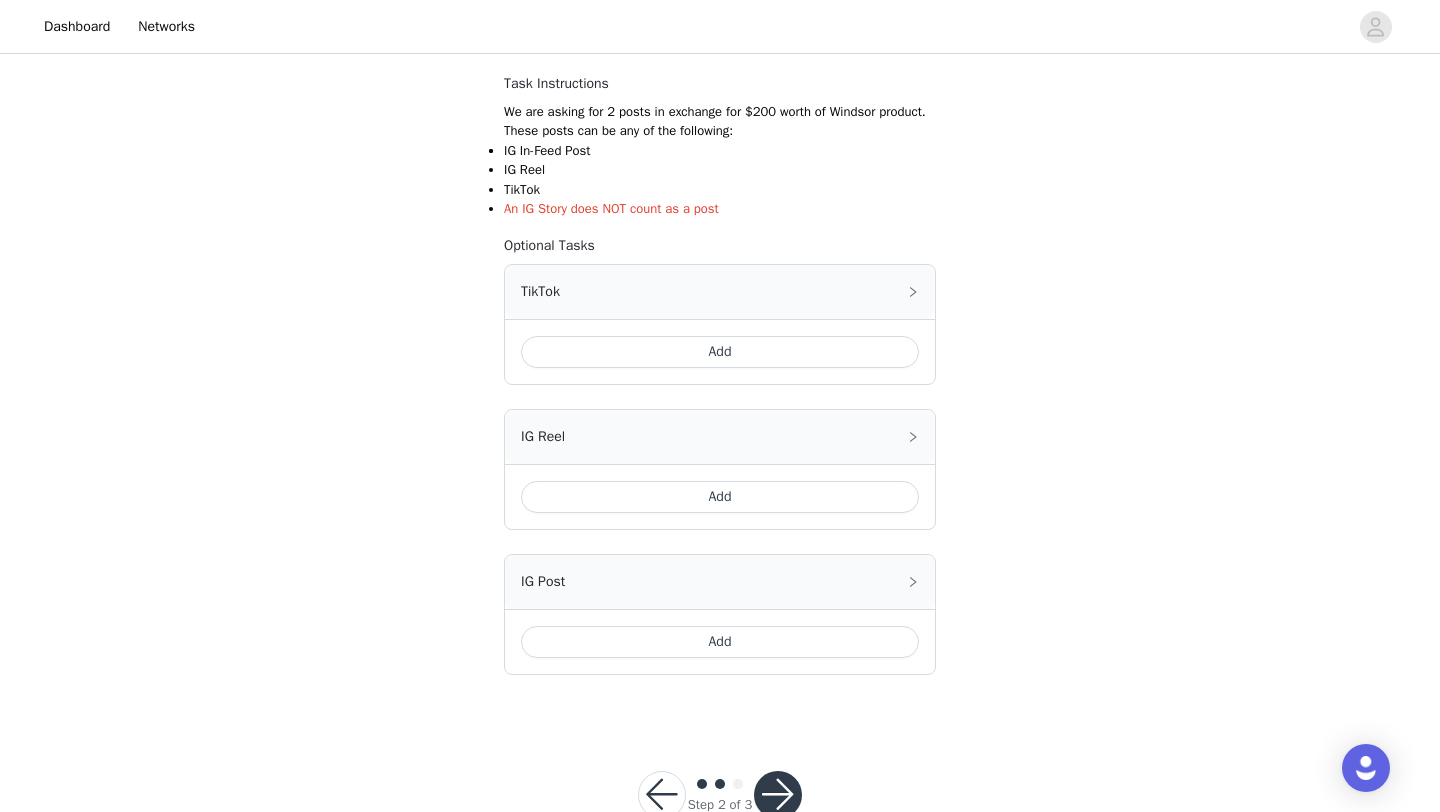 click on "Add" at bounding box center [720, 642] 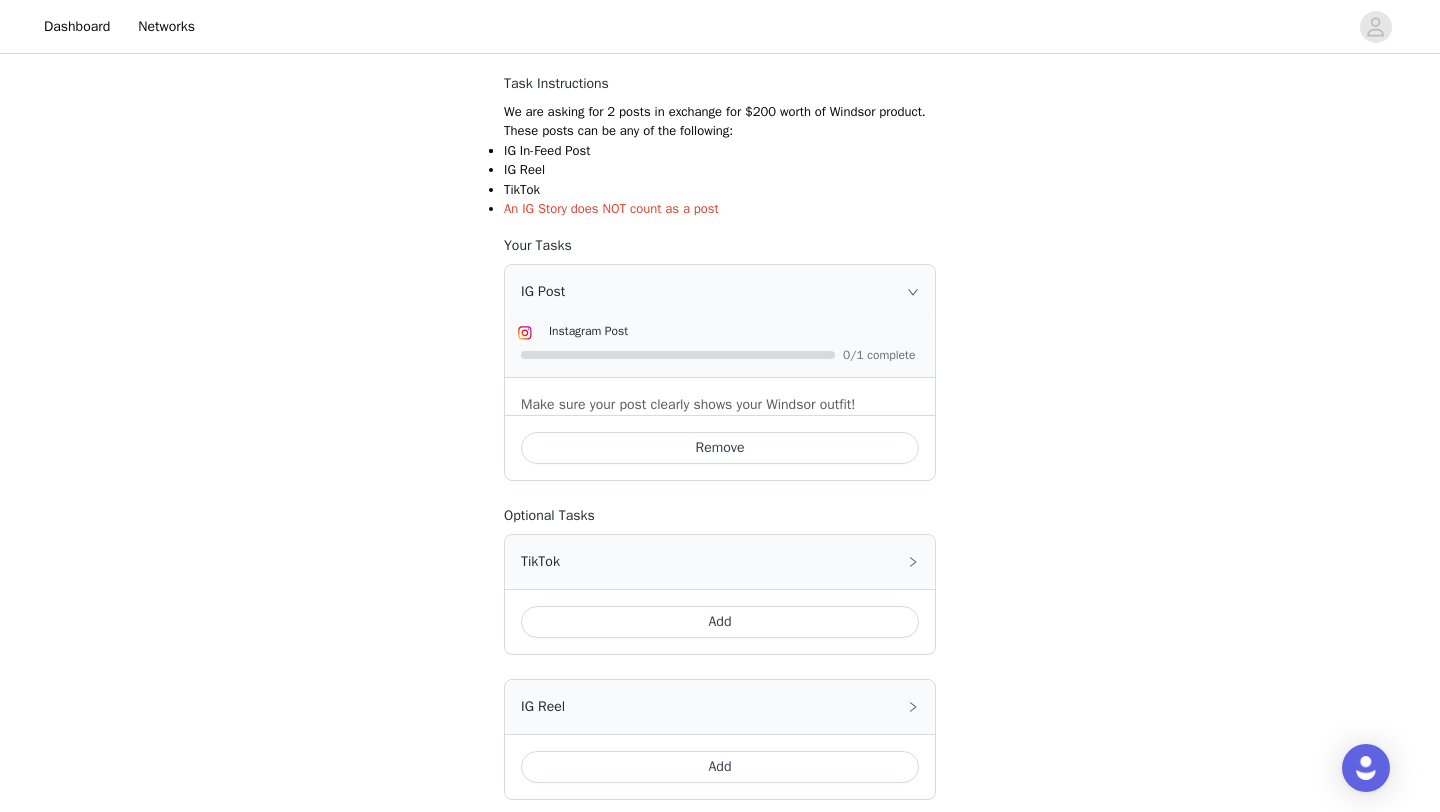 click on "Add" at bounding box center (720, 622) 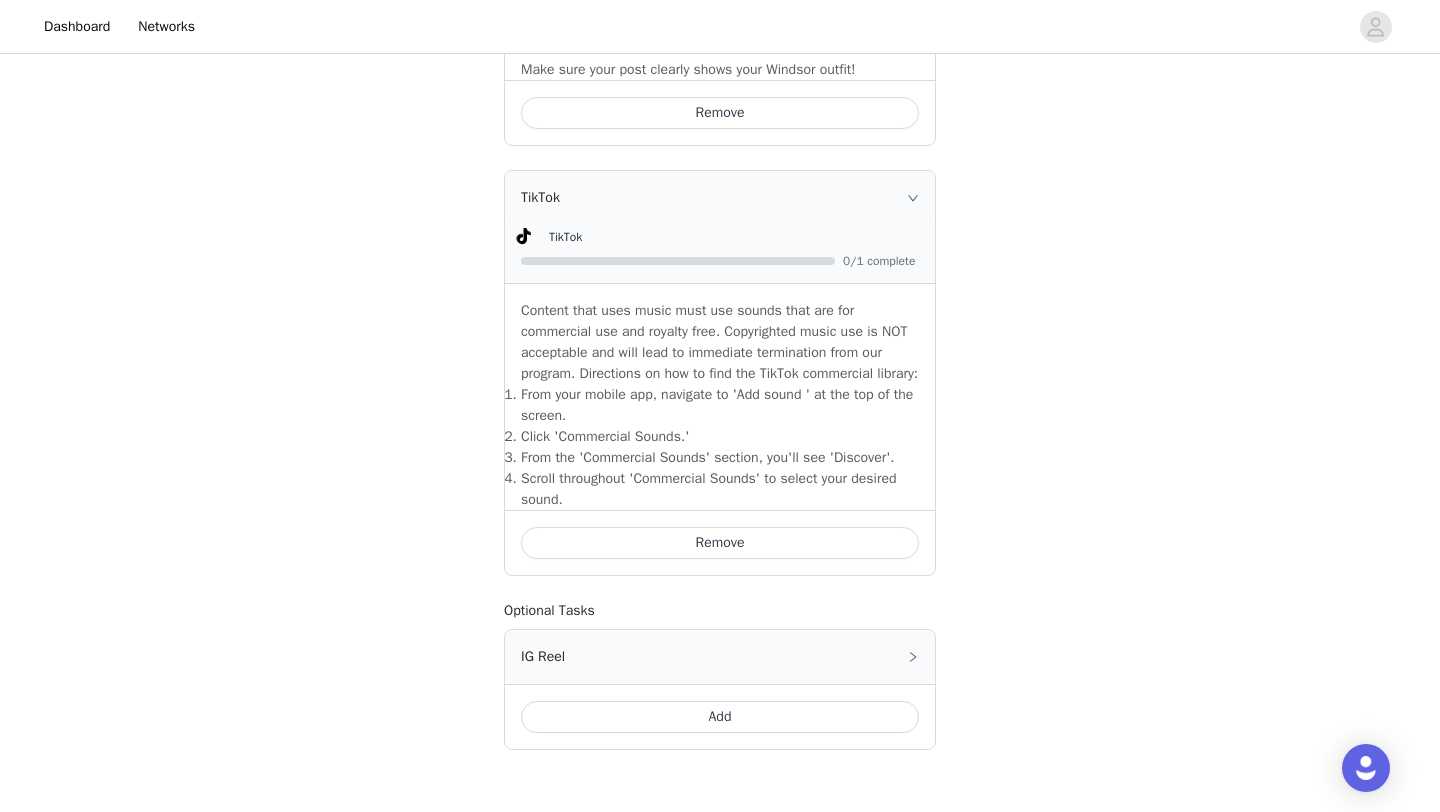 scroll, scrollTop: 827, scrollLeft: 0, axis: vertical 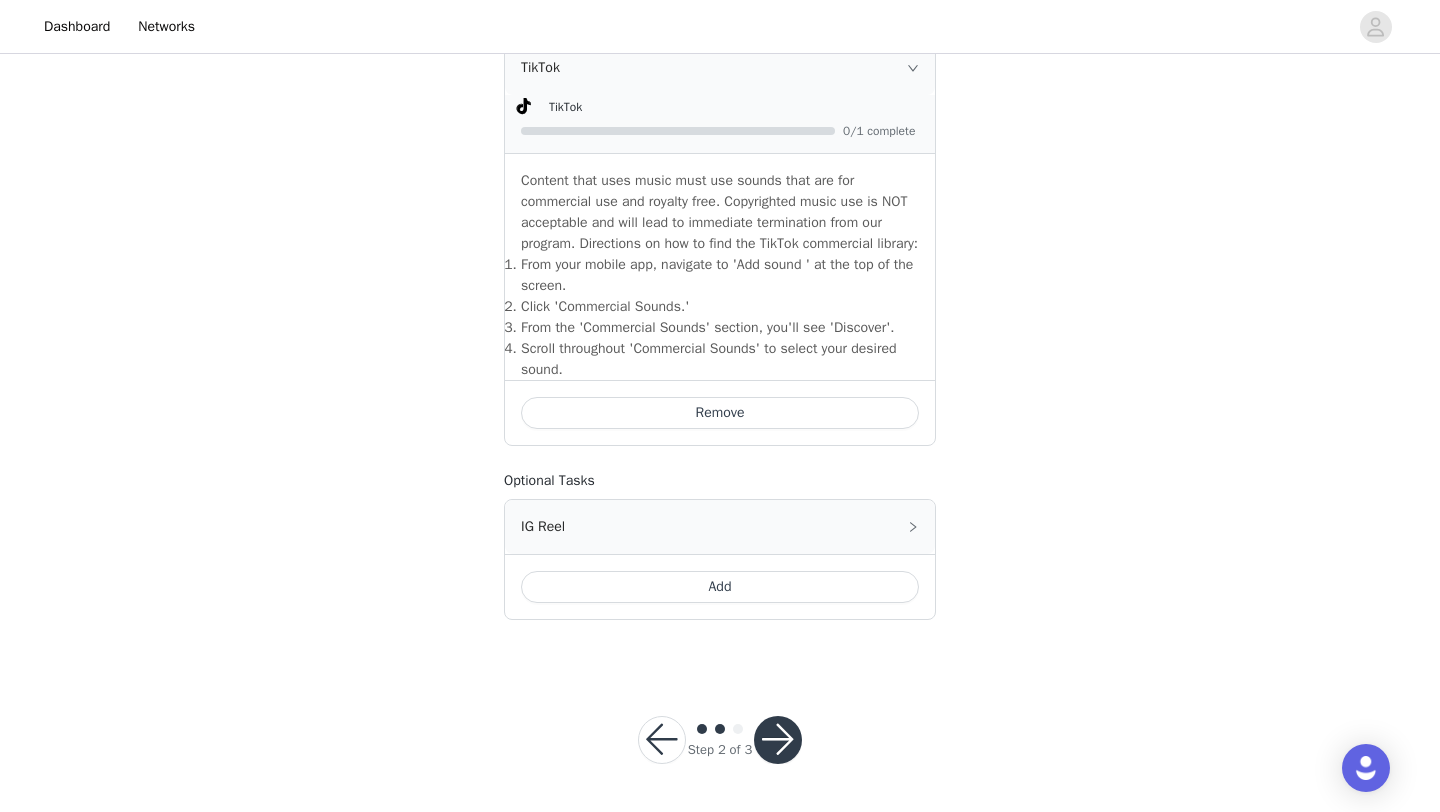 click at bounding box center [778, 740] 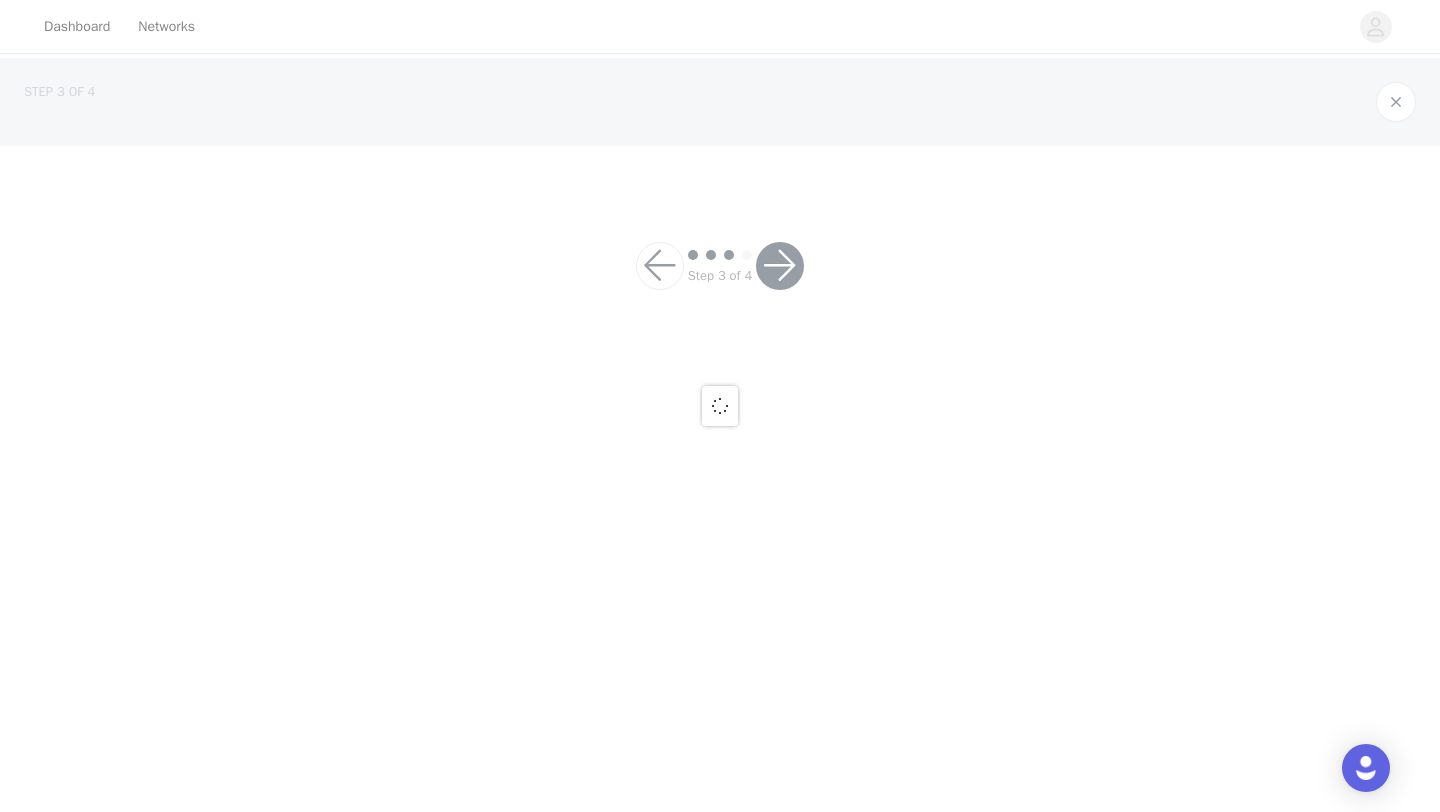 scroll, scrollTop: 0, scrollLeft: 0, axis: both 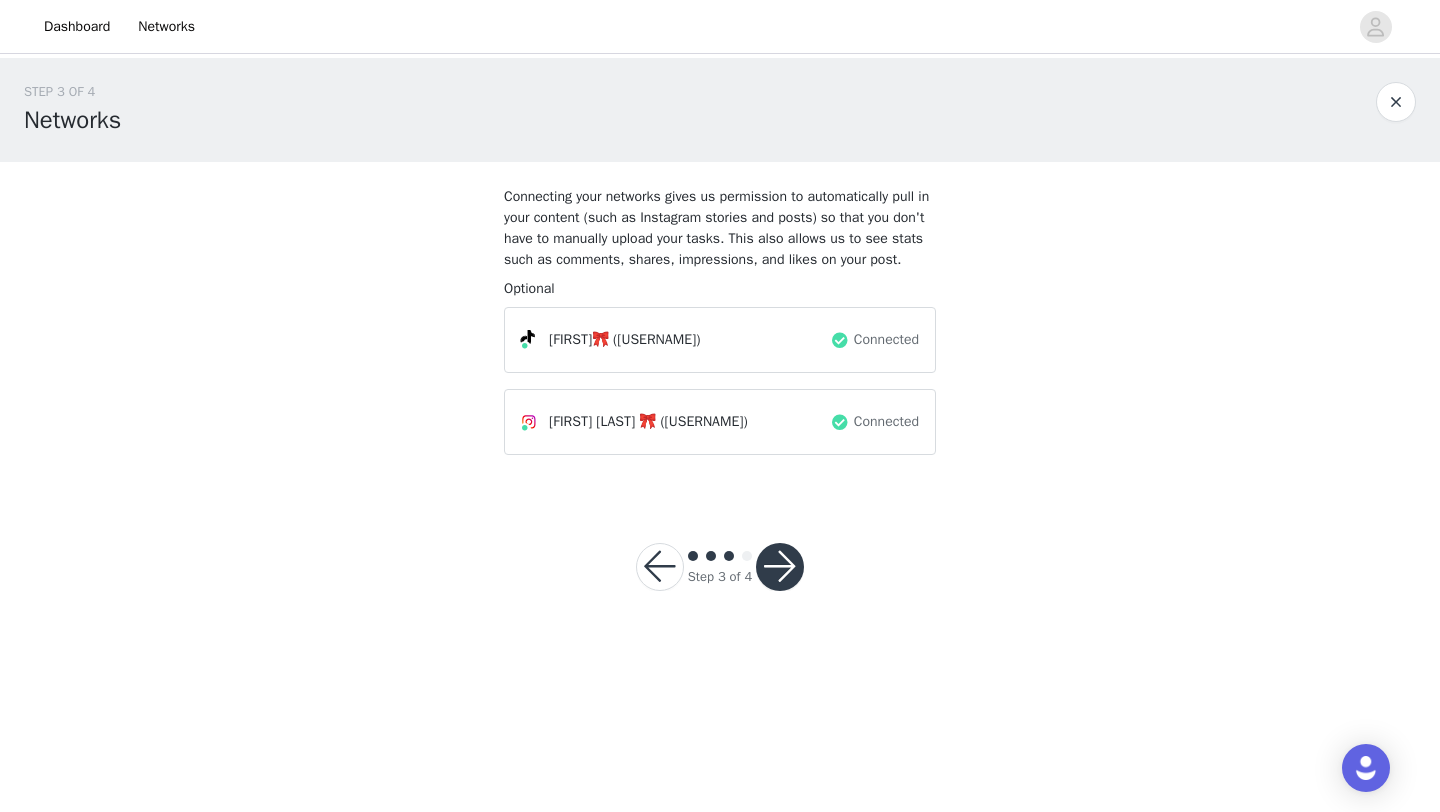 click at bounding box center (780, 567) 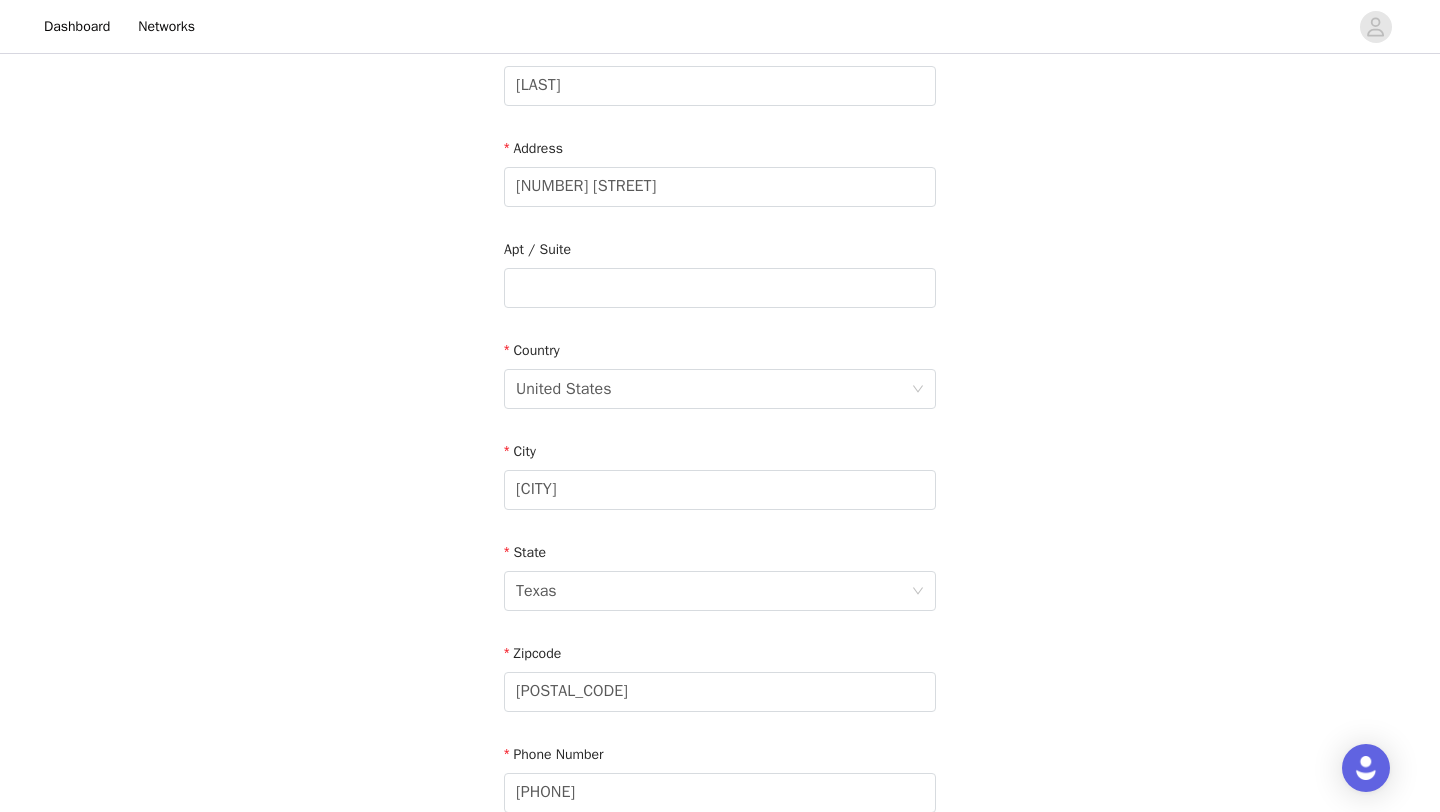 scroll, scrollTop: 551, scrollLeft: 0, axis: vertical 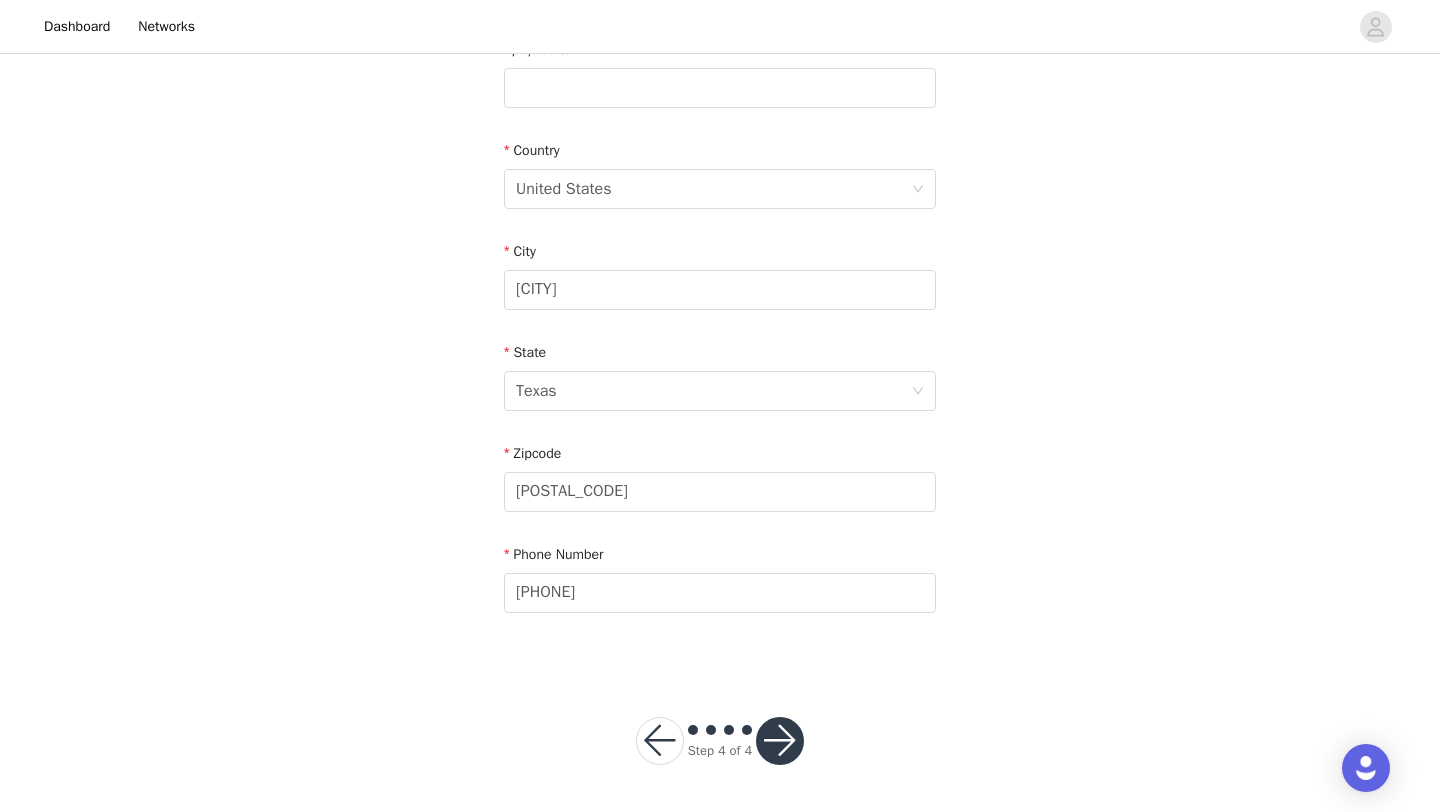 click at bounding box center (780, 741) 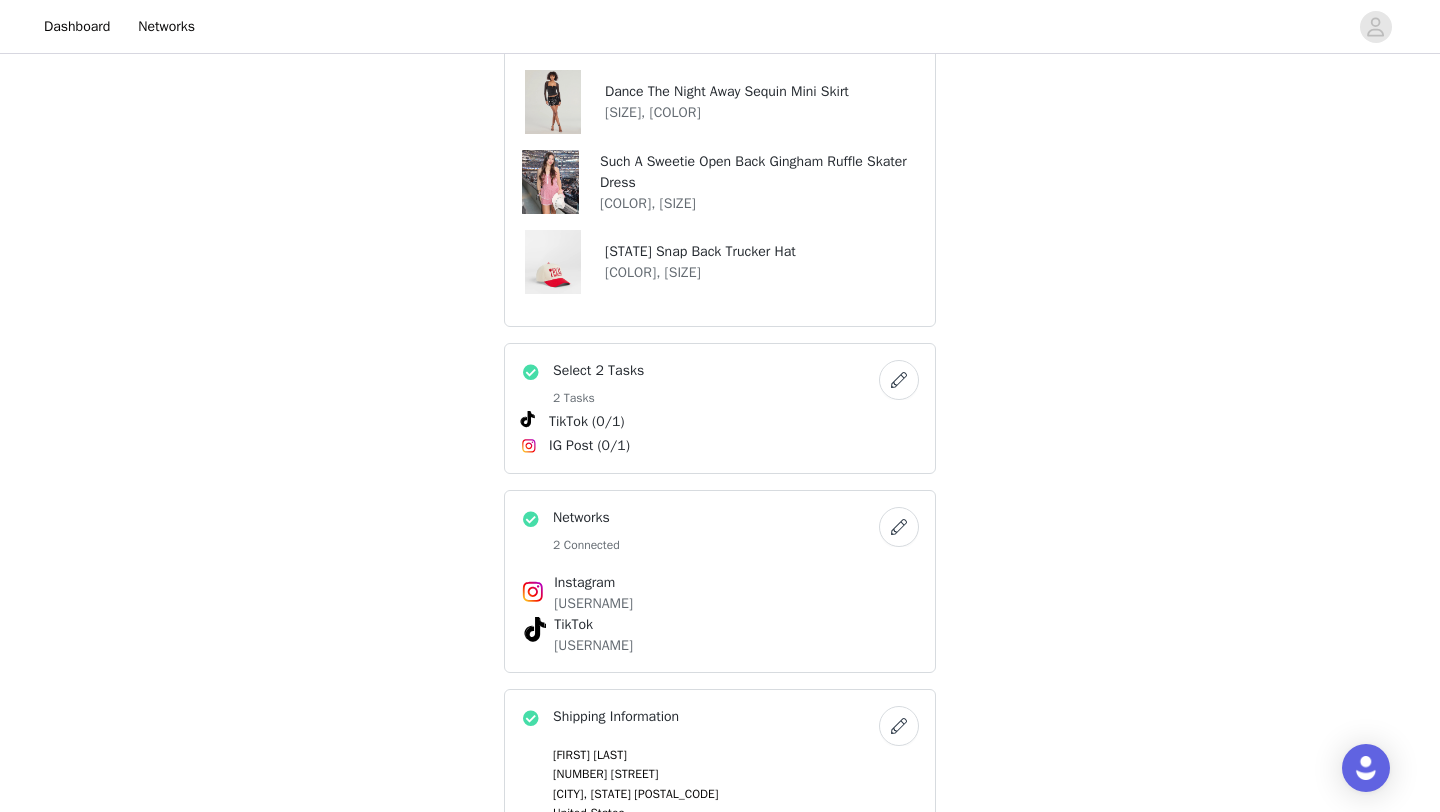 scroll, scrollTop: 959, scrollLeft: 0, axis: vertical 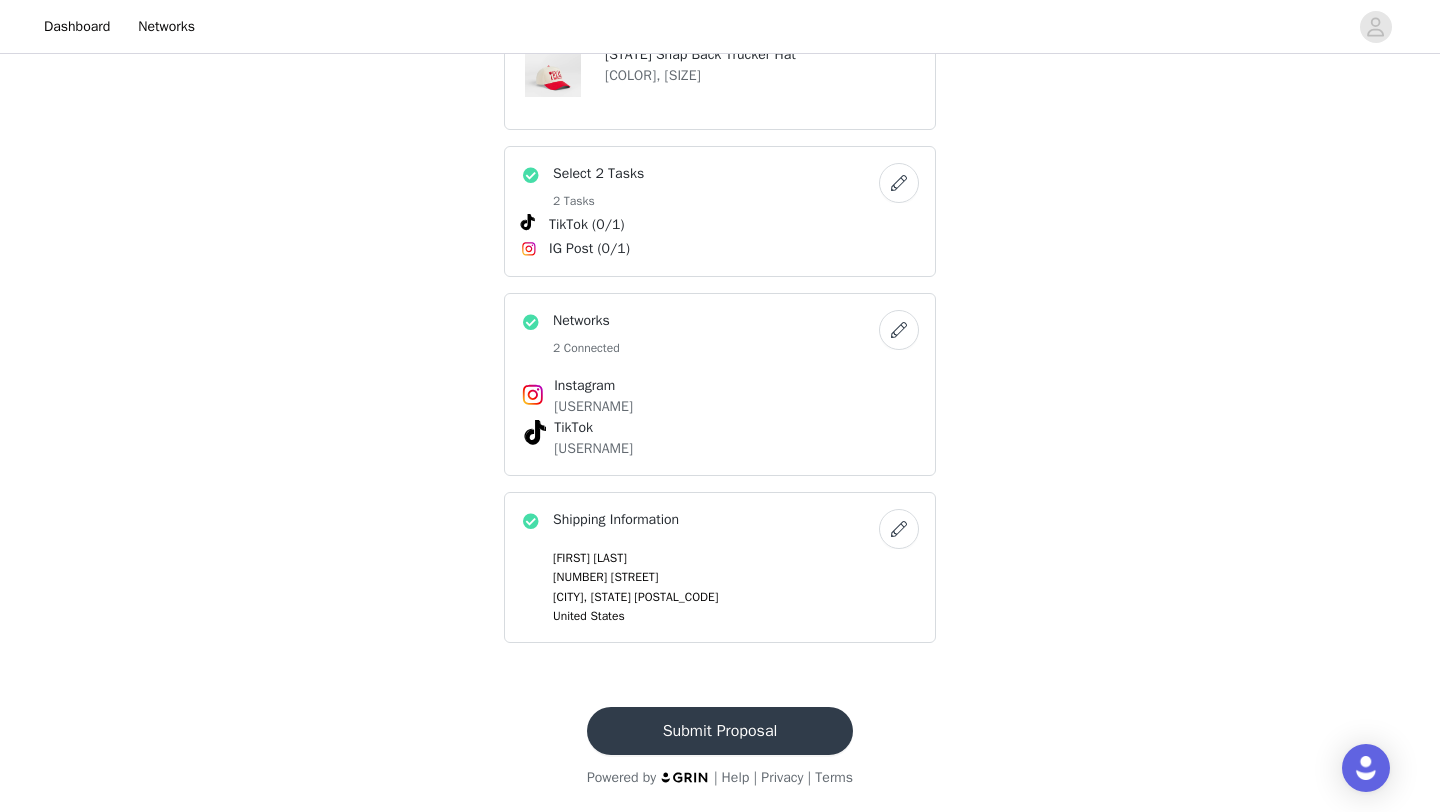 click on "Submit Proposal" at bounding box center [720, 731] 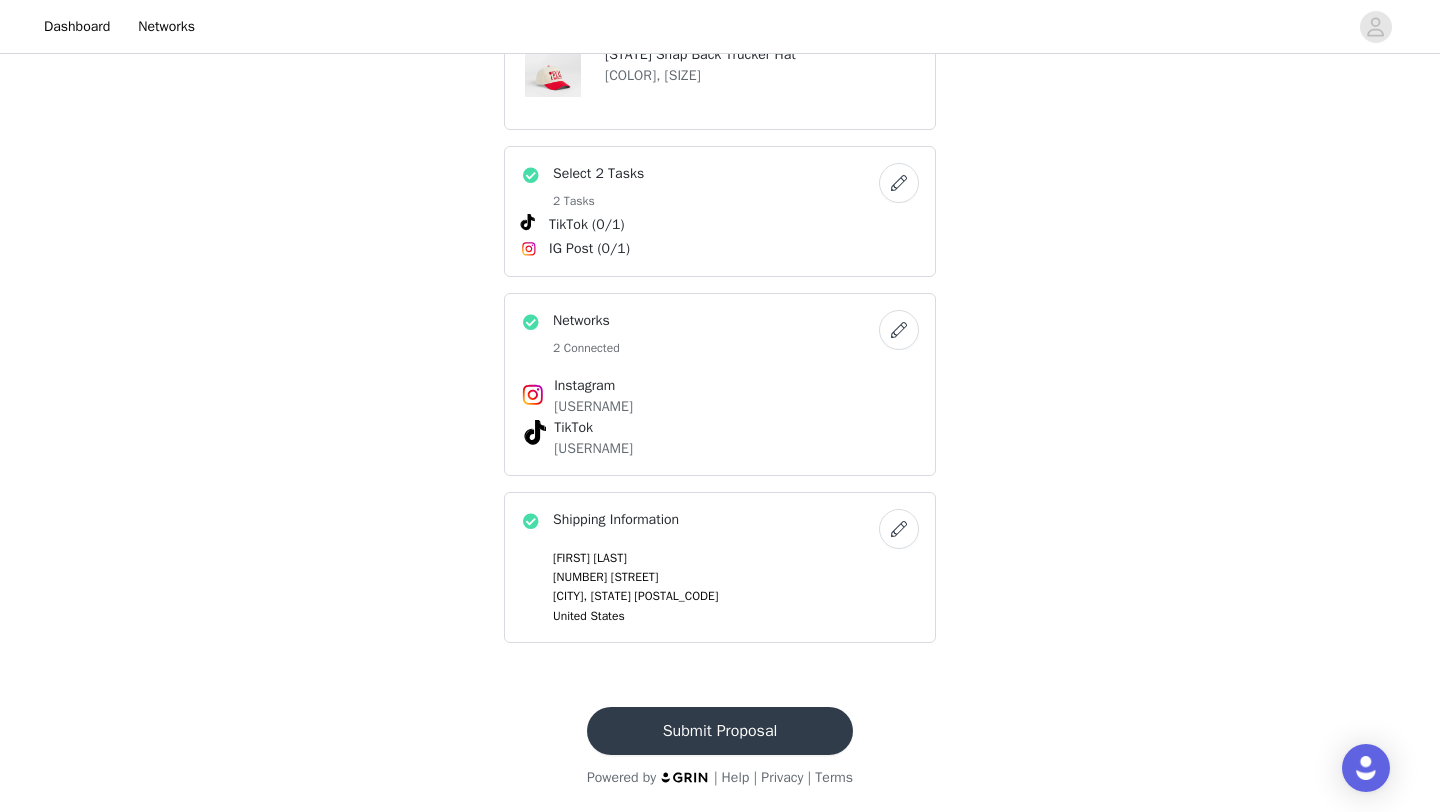 scroll, scrollTop: 0, scrollLeft: 0, axis: both 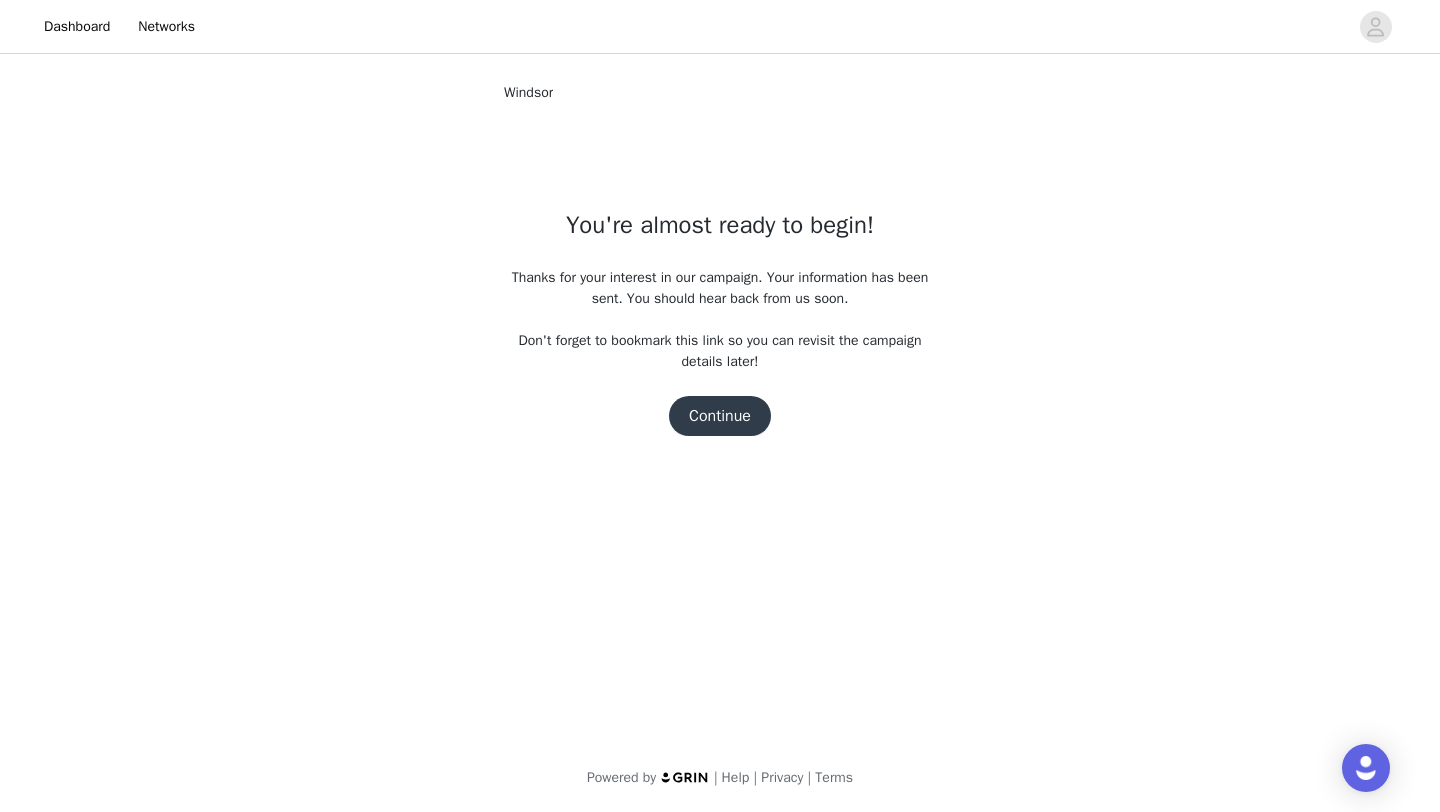 click on "Continue" at bounding box center (720, 416) 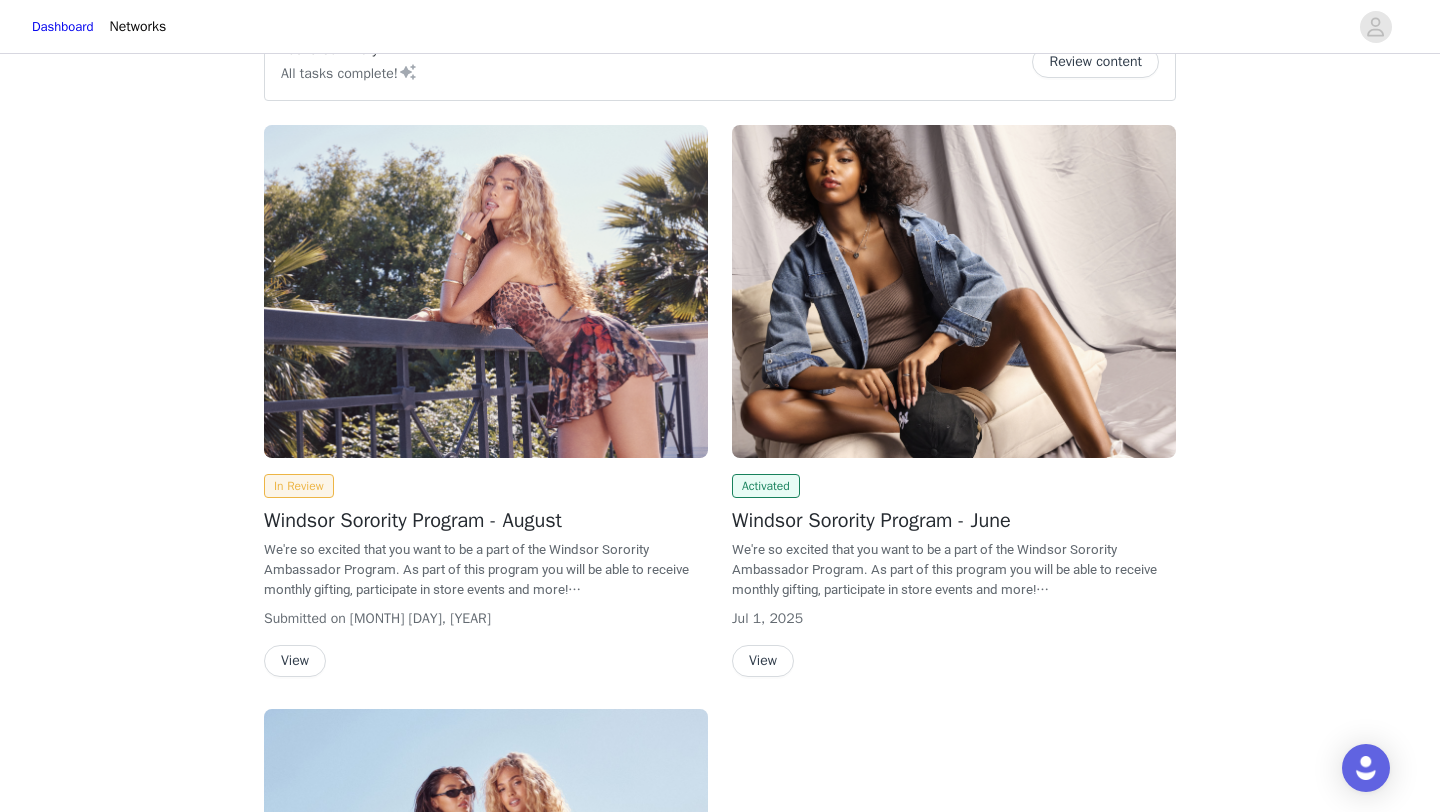 scroll, scrollTop: 0, scrollLeft: 0, axis: both 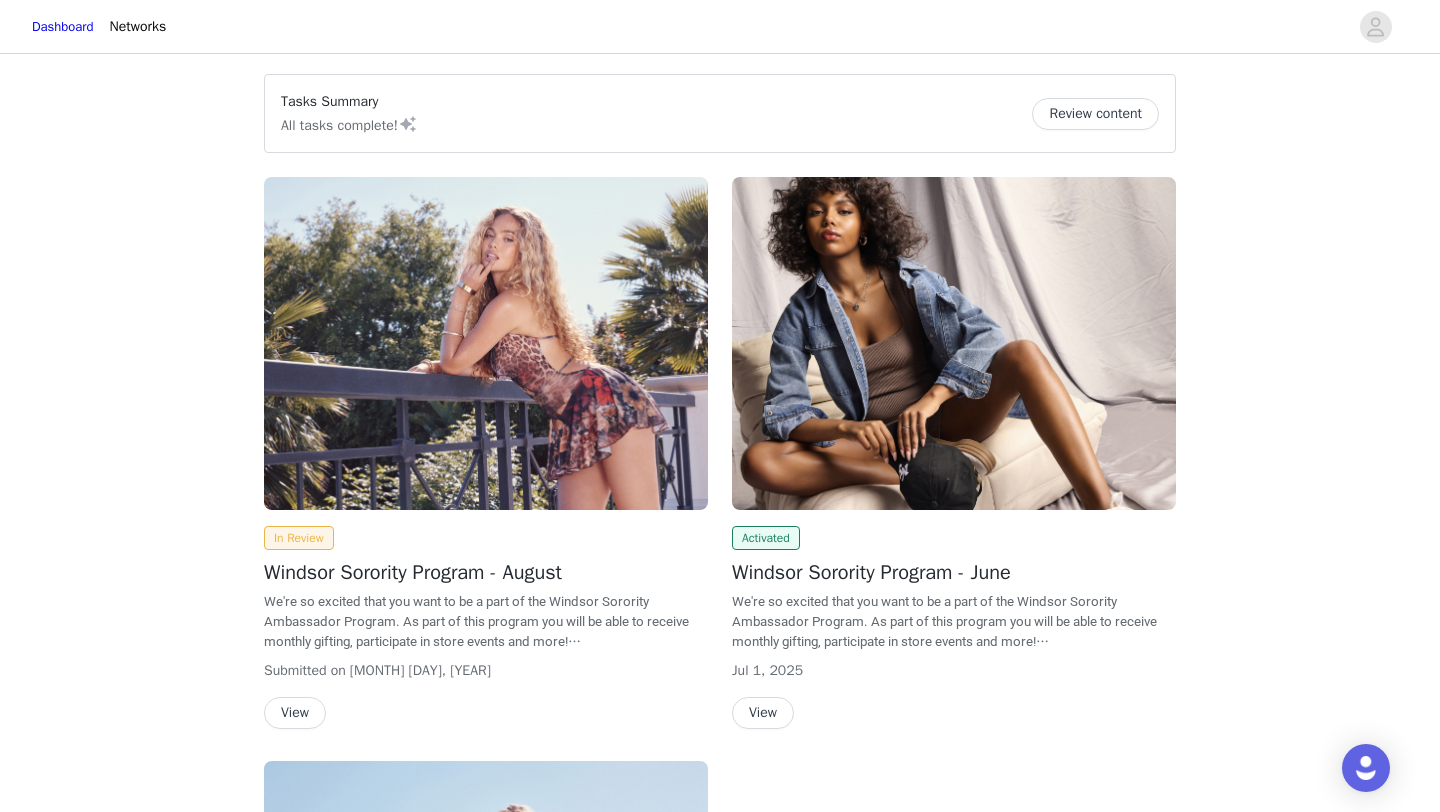 click on "Review content" at bounding box center (1095, 114) 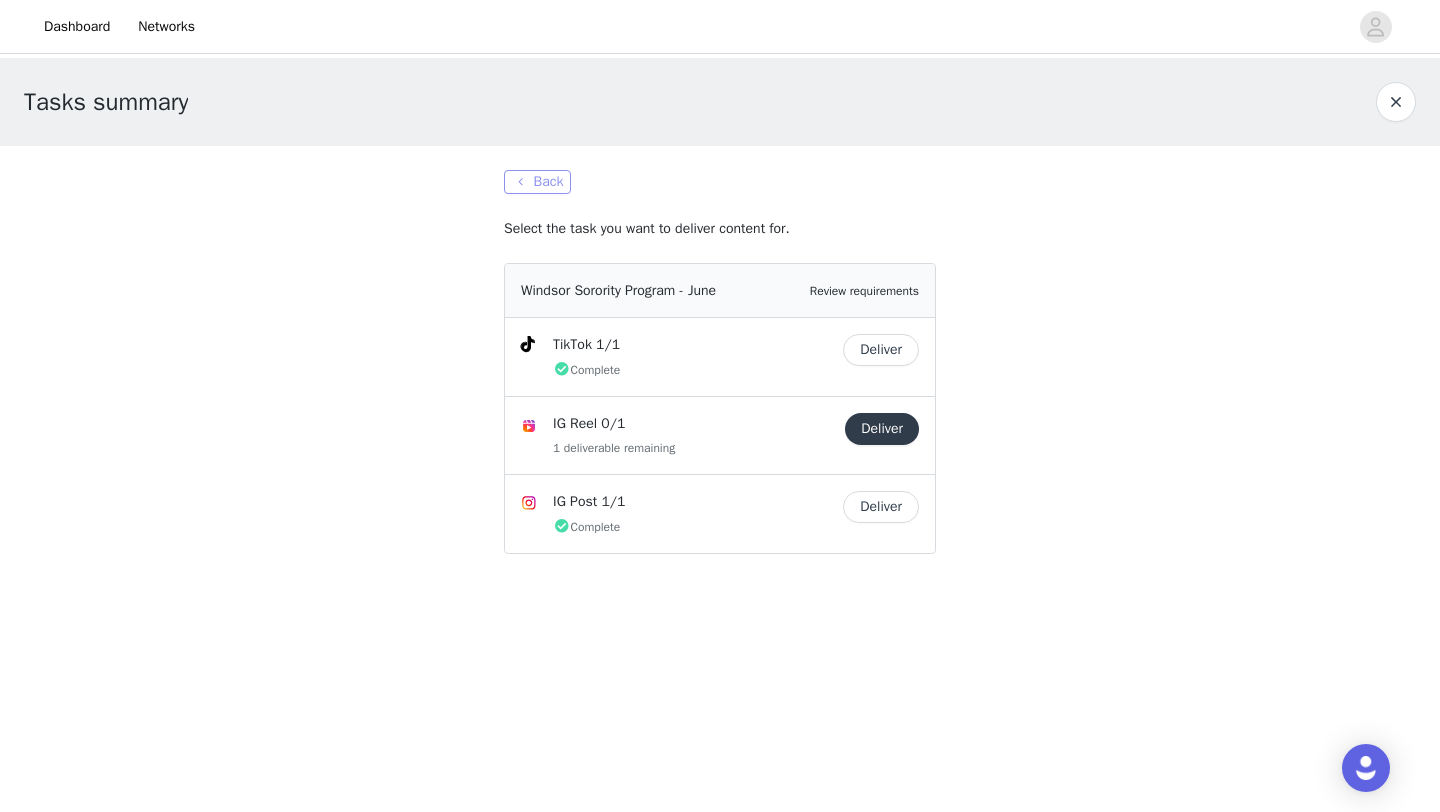 click on "Back" at bounding box center [537, 182] 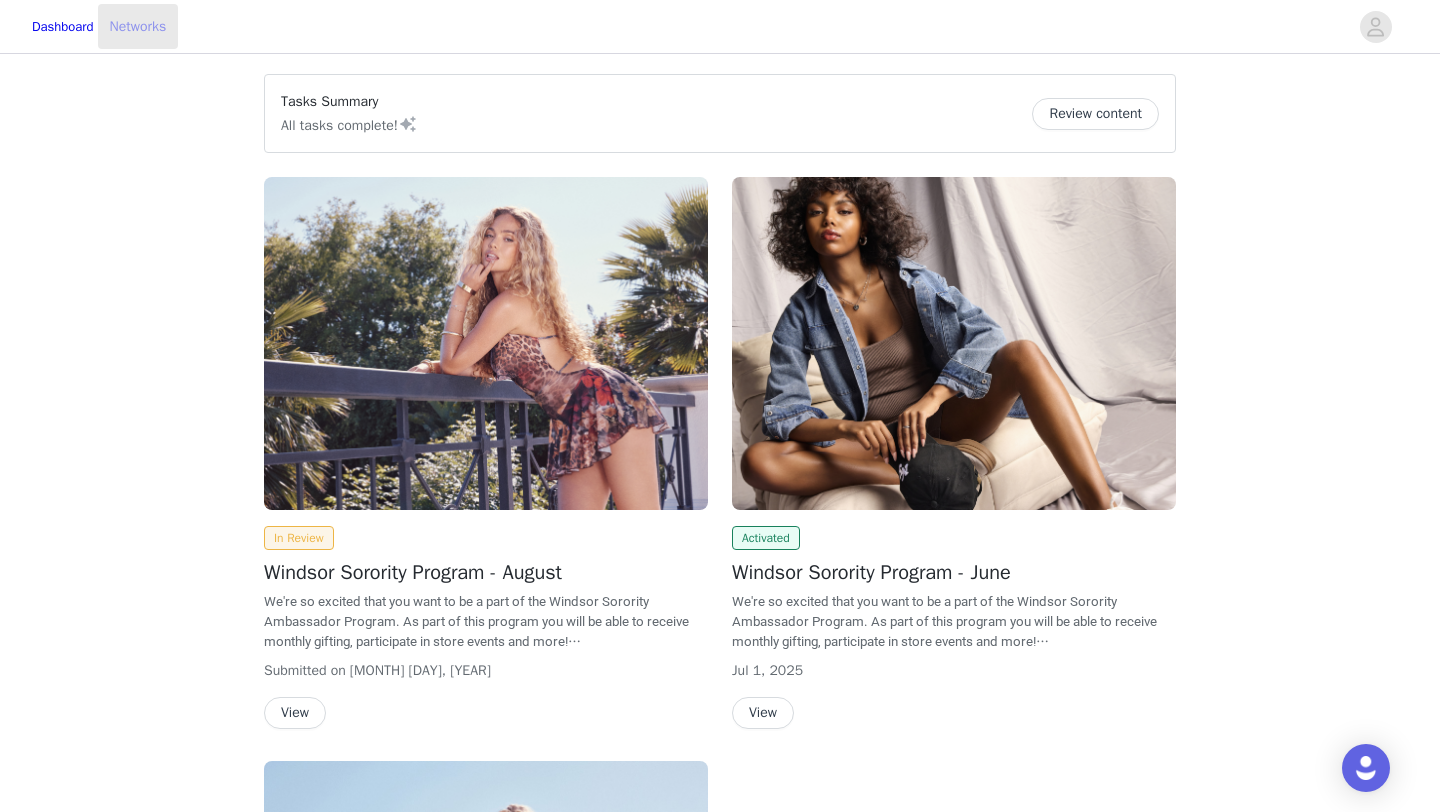 click on "Networks" at bounding box center [138, 26] 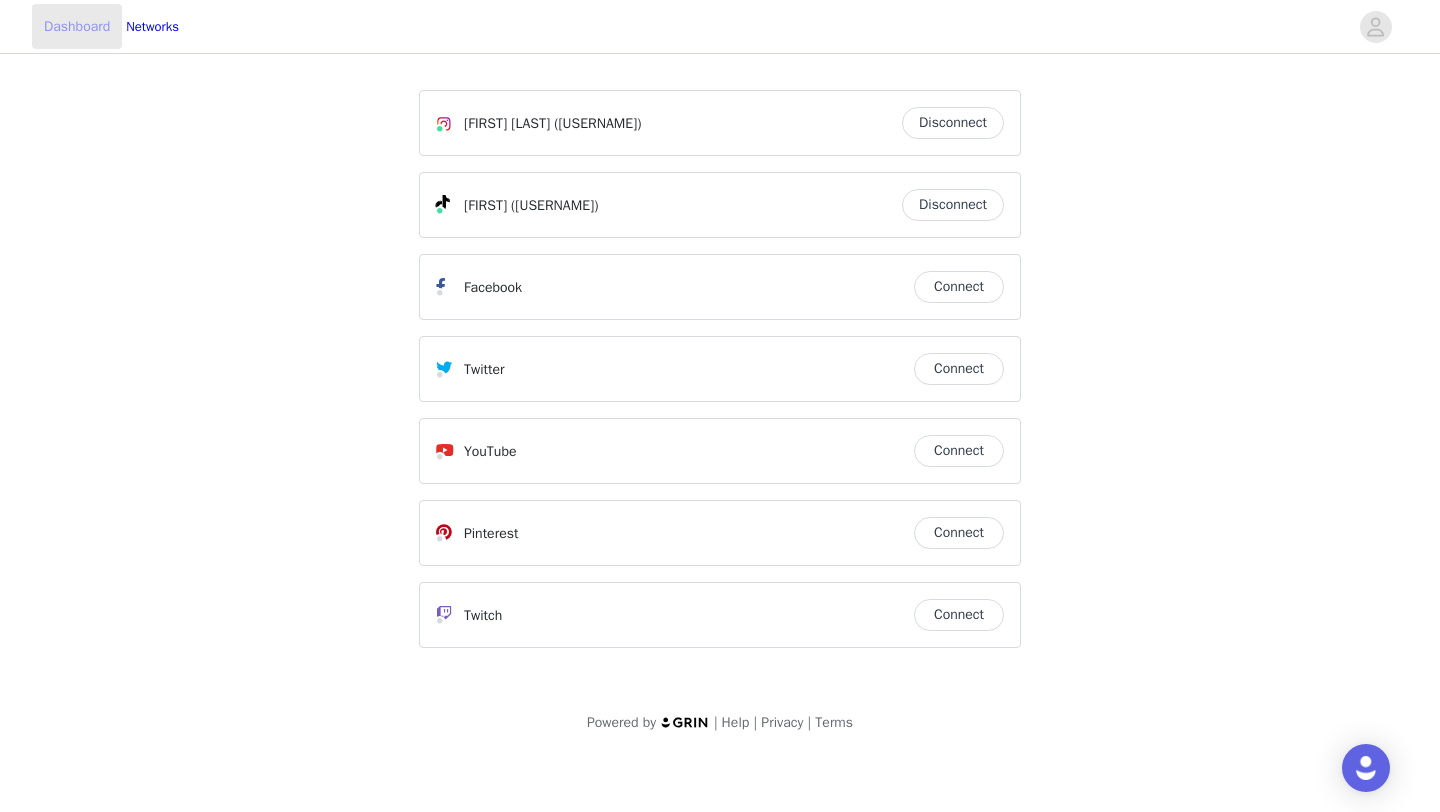 click on "Dashboard" at bounding box center [77, 26] 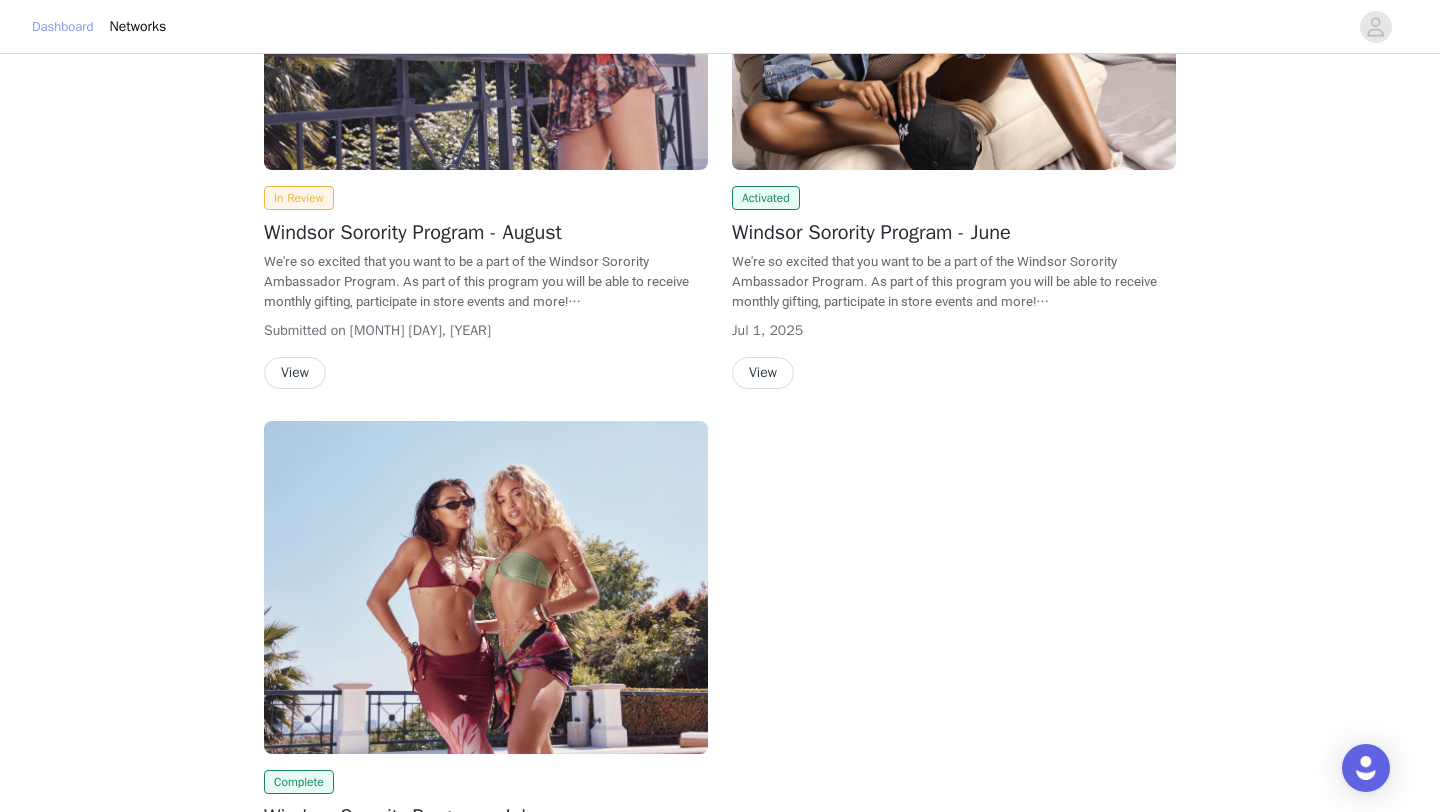 scroll, scrollTop: 0, scrollLeft: 0, axis: both 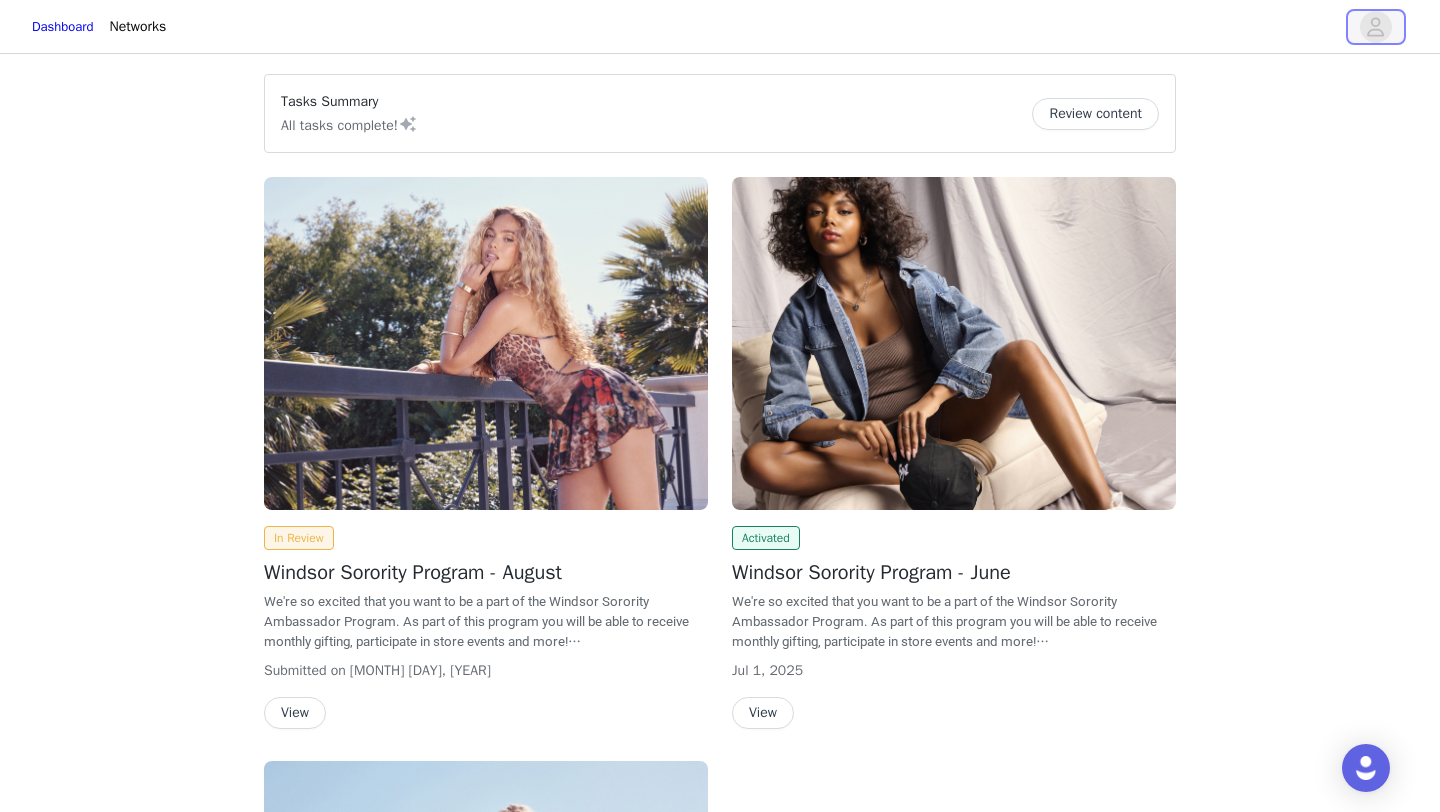 click at bounding box center [1376, 27] 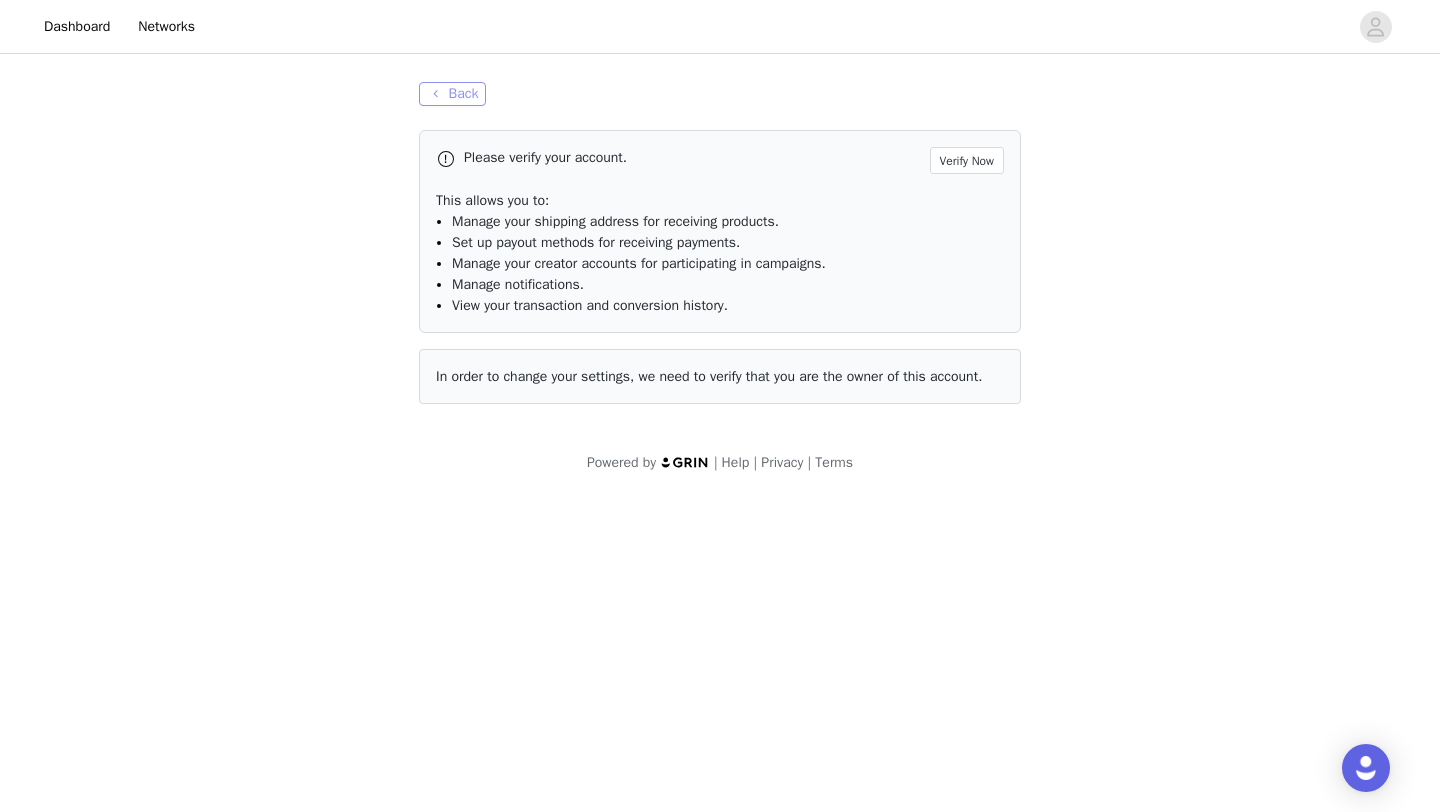 click on "Back" at bounding box center (452, 94) 